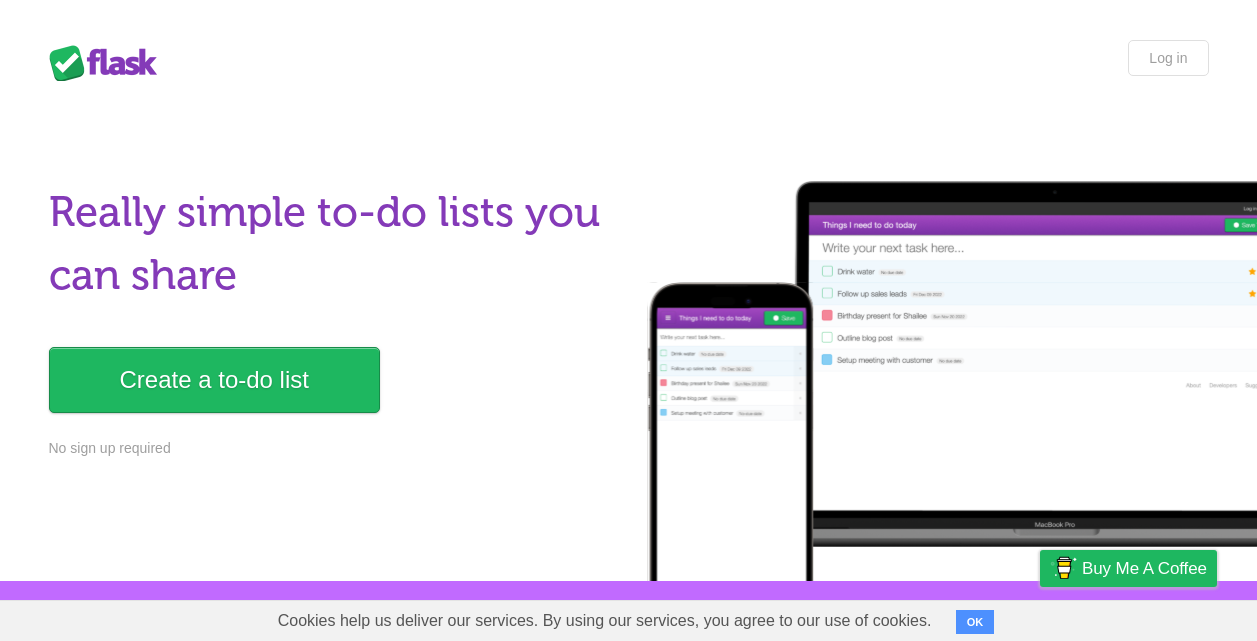 scroll, scrollTop: 0, scrollLeft: 0, axis: both 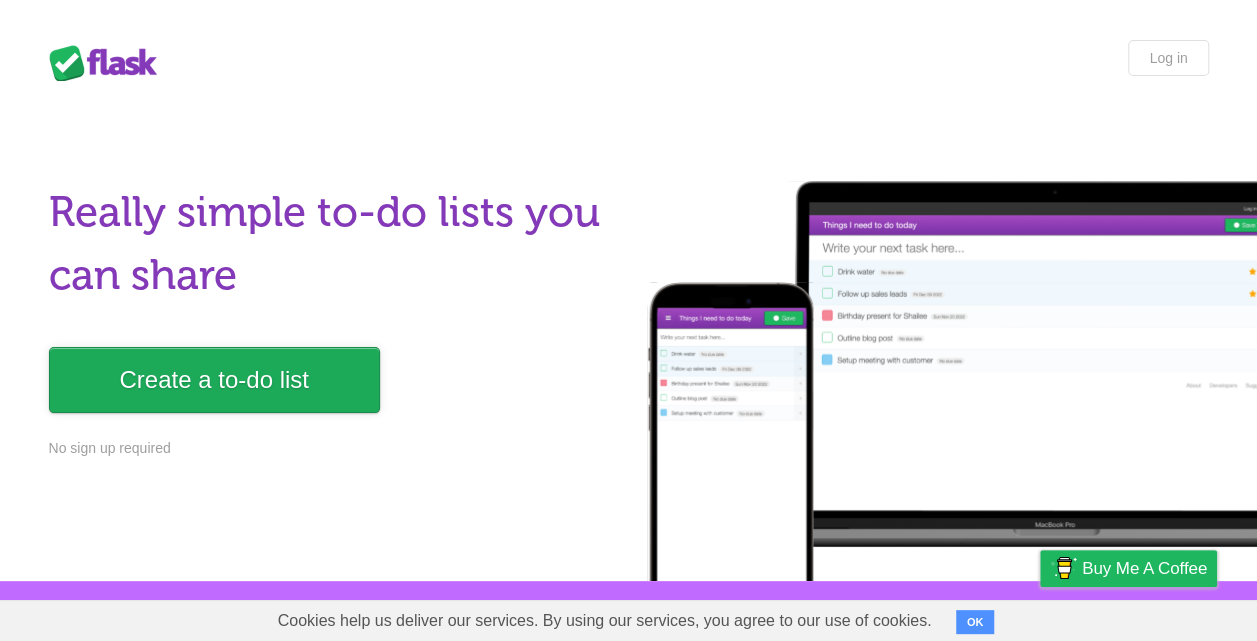 drag, startPoint x: 0, startPoint y: 0, endPoint x: 339, endPoint y: 370, distance: 501.8177 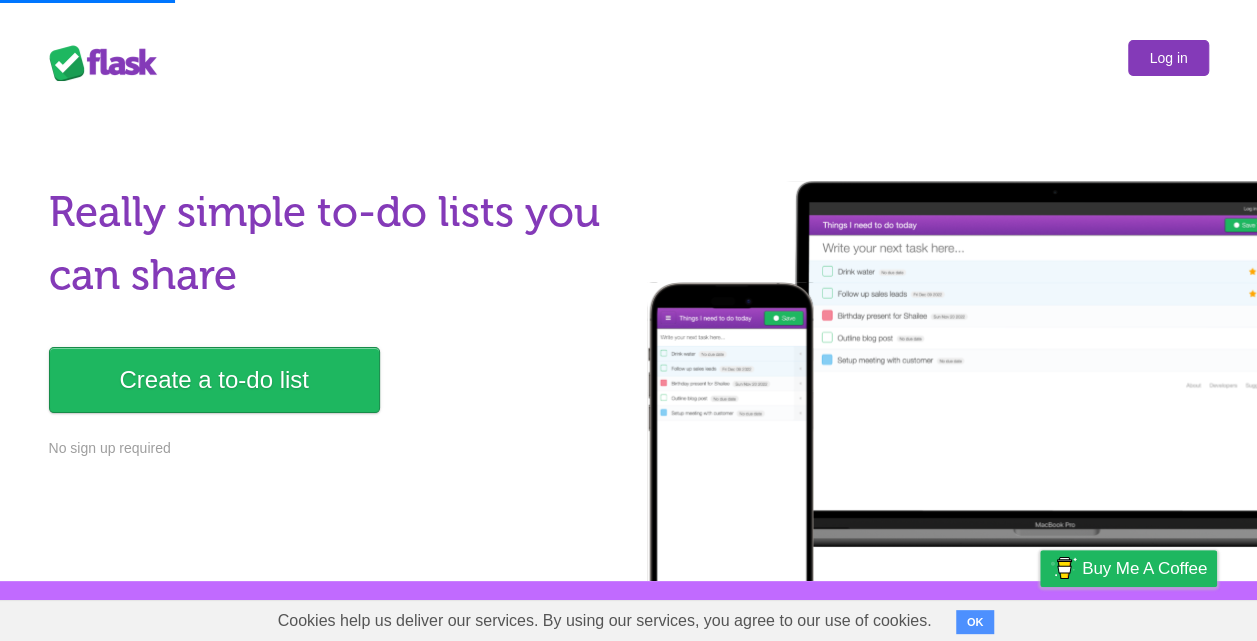 click on "Log in" at bounding box center [1168, 58] 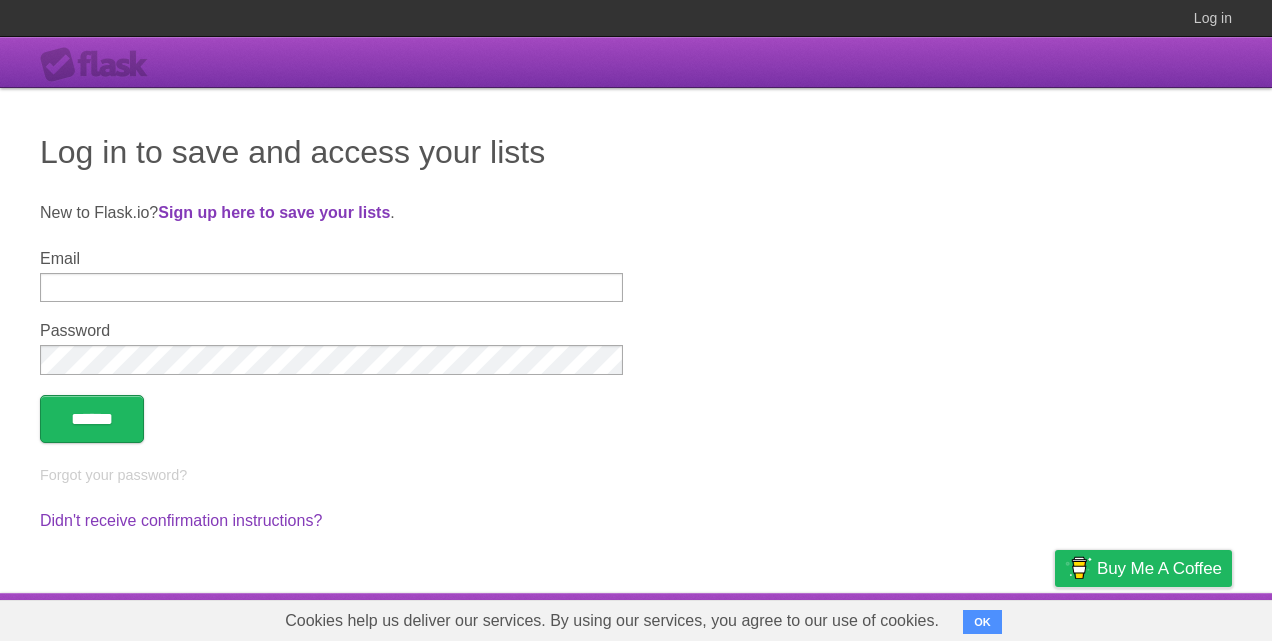click on "Email" at bounding box center [331, 287] 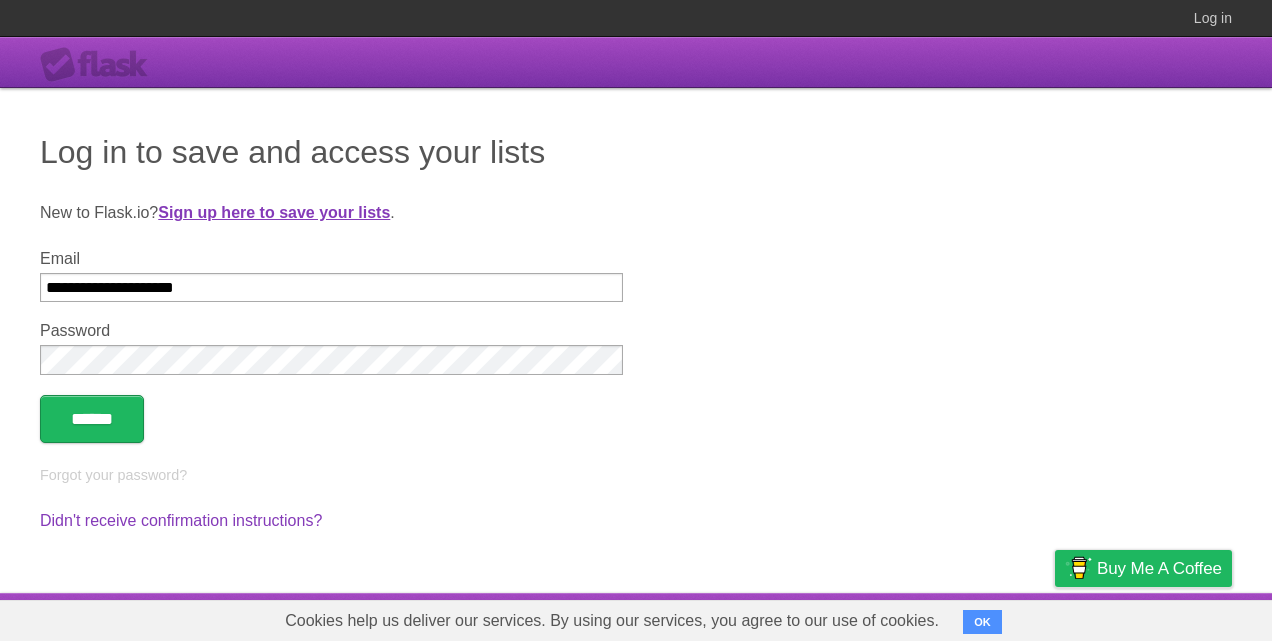click on "Sign up here to save your lists" at bounding box center [274, 212] 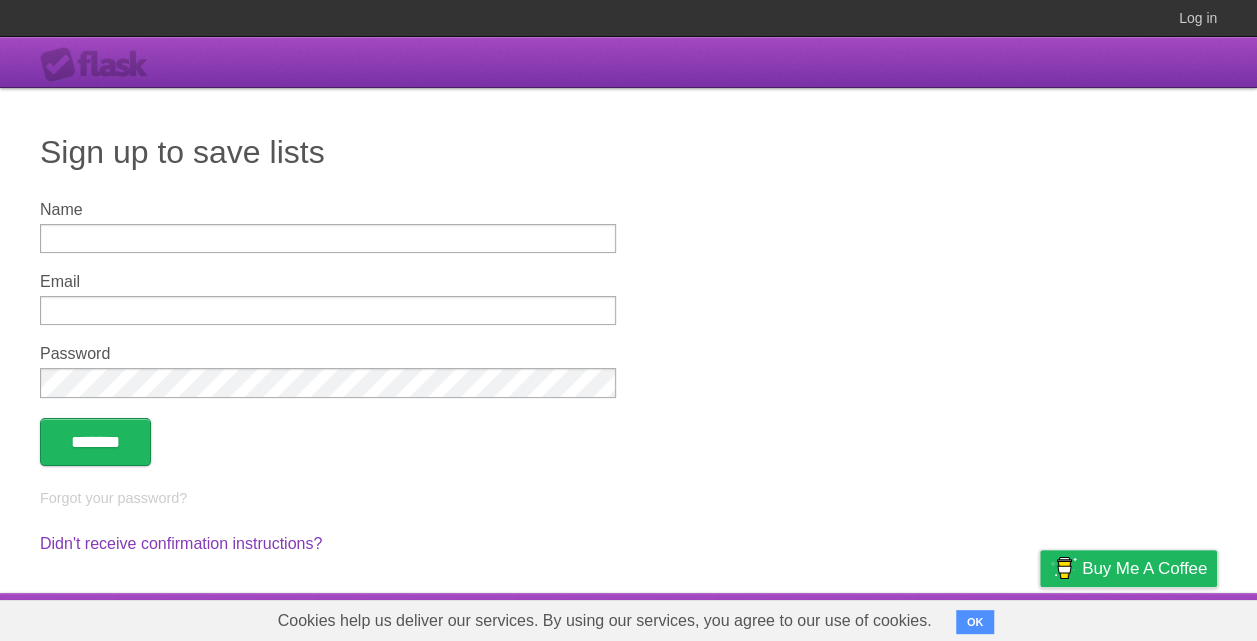 click on "Name" at bounding box center [328, 238] 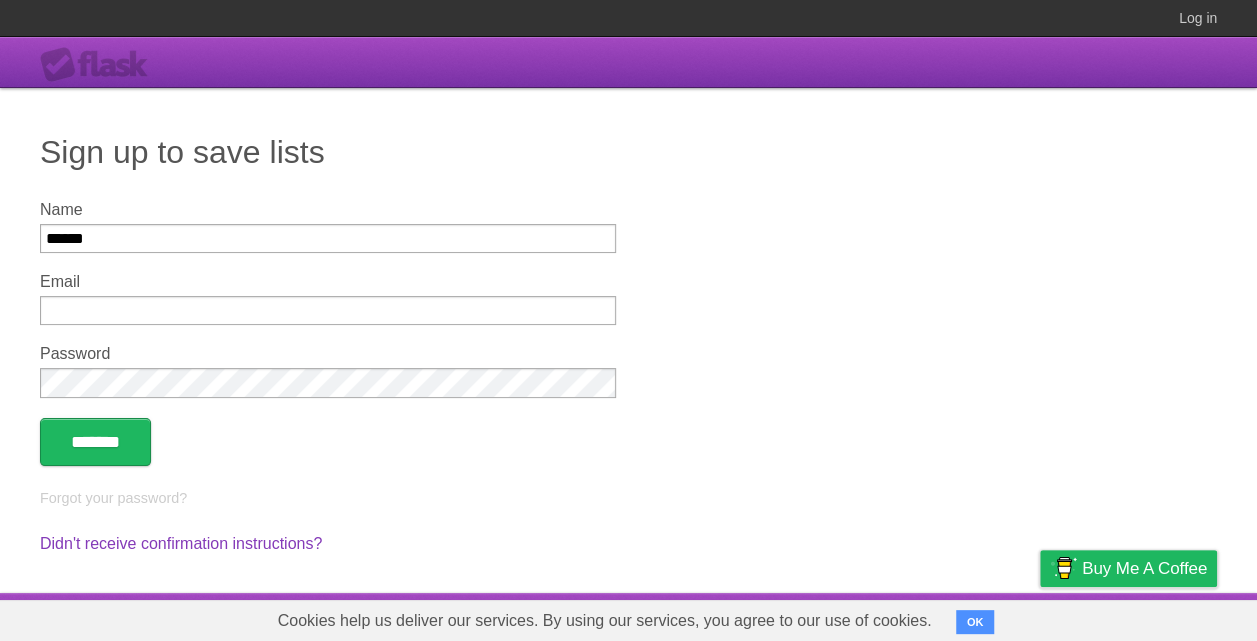 type on "******" 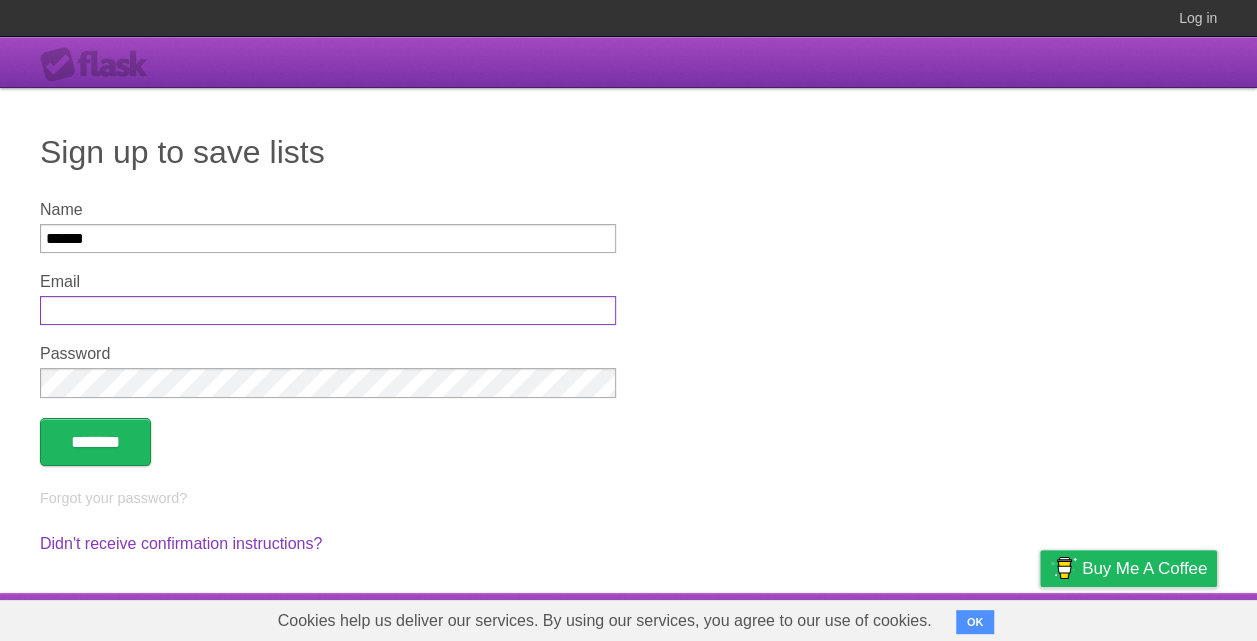 click on "Email" at bounding box center [328, 310] 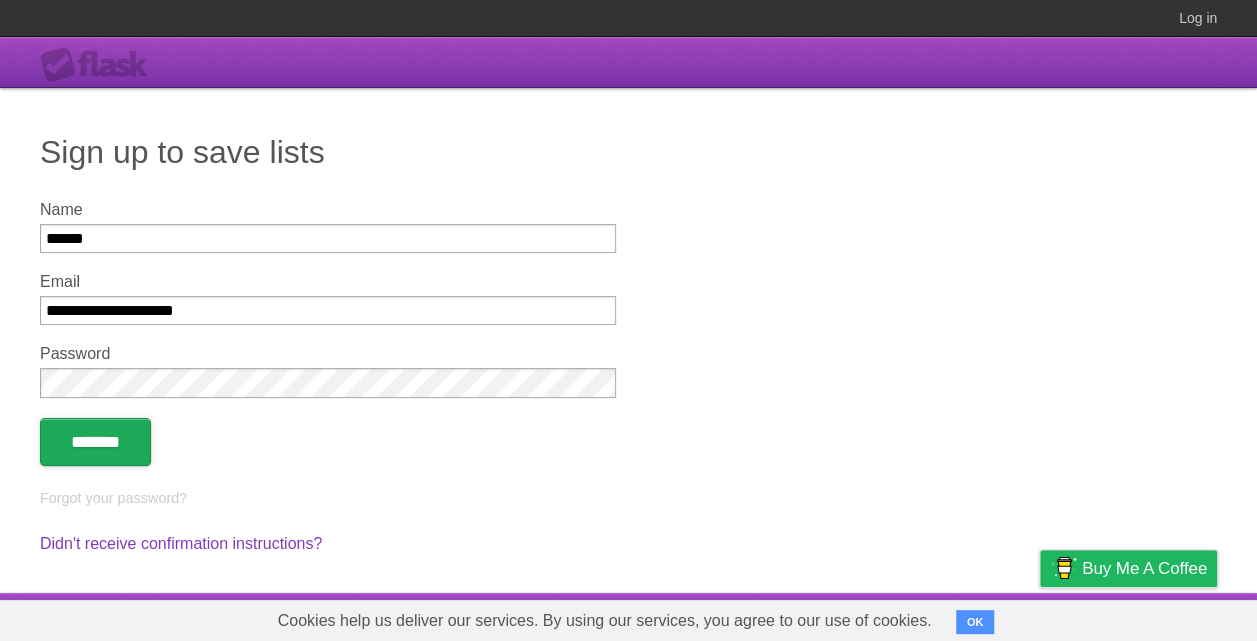 click on "*******" at bounding box center [95, 442] 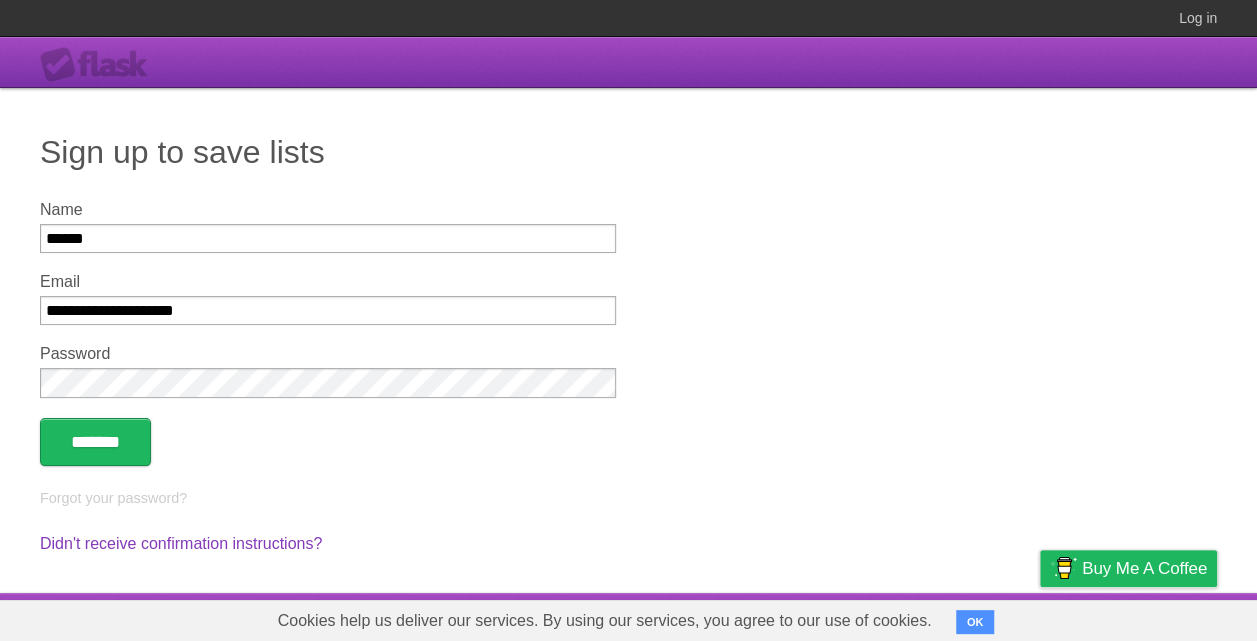 click on "OK" at bounding box center (975, 622) 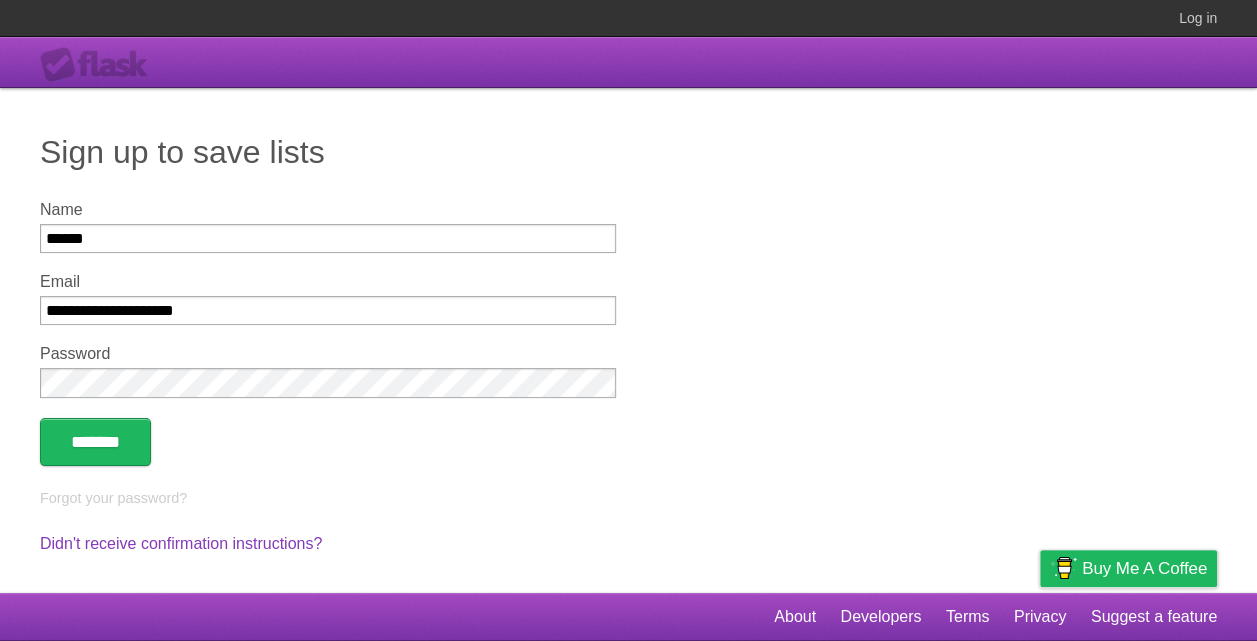 scroll, scrollTop: 0, scrollLeft: 0, axis: both 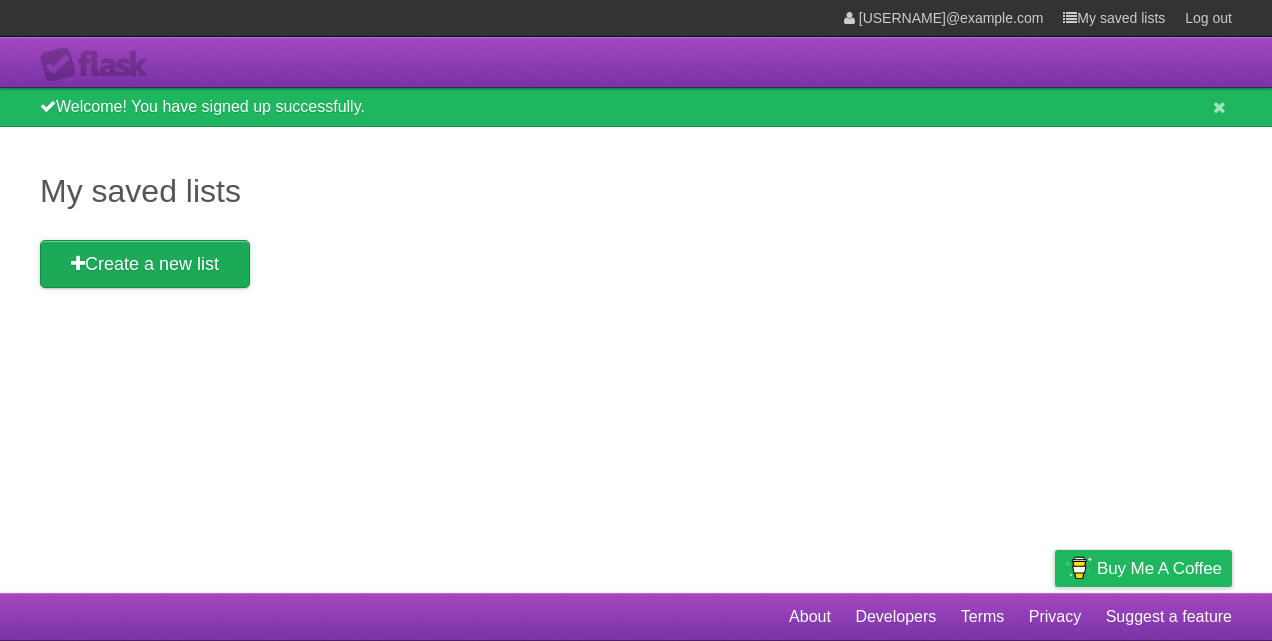 click on "Create a new list" at bounding box center [145, 264] 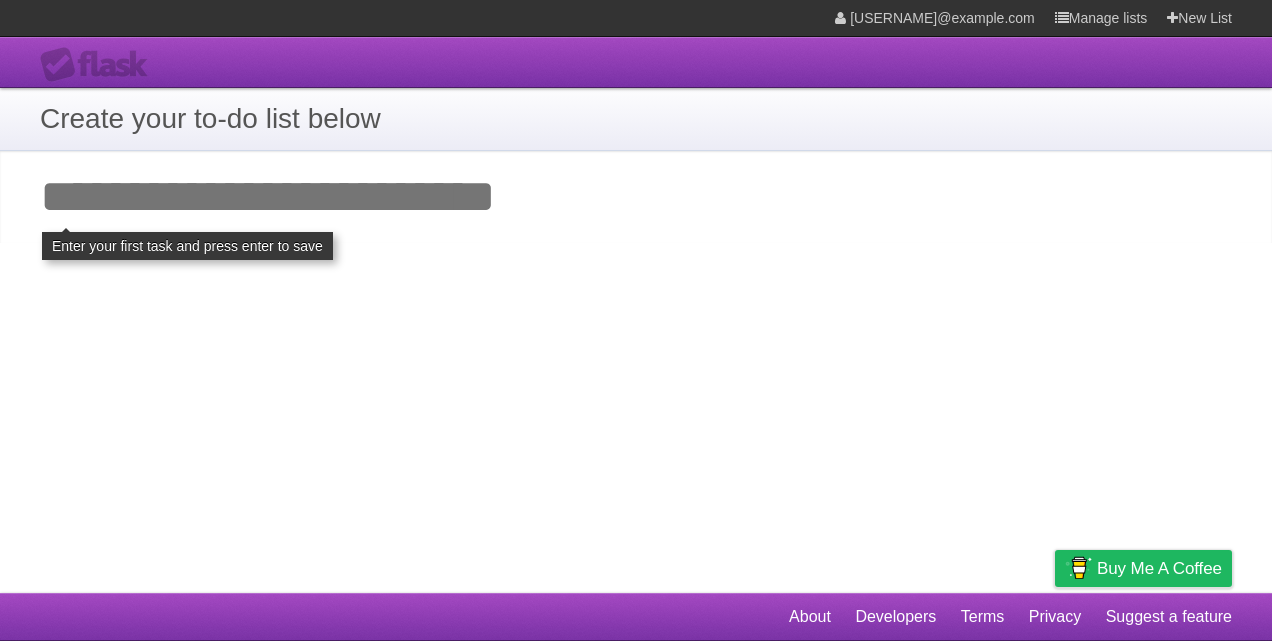 click on "Add your first task" at bounding box center [636, 197] 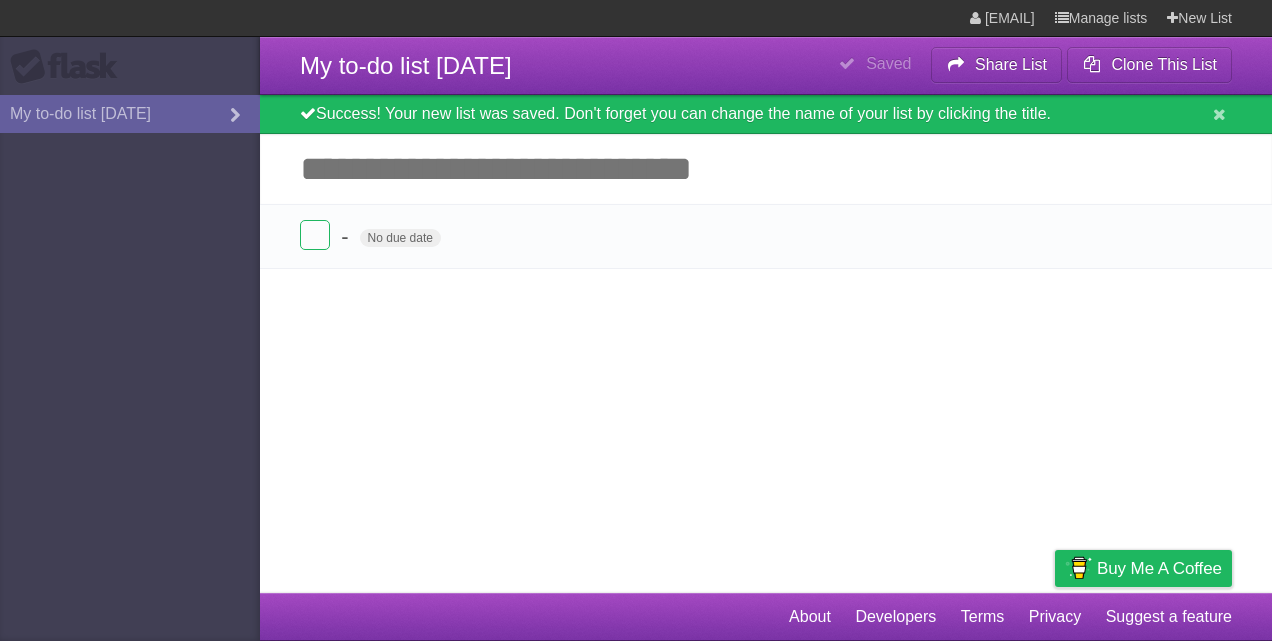 scroll, scrollTop: 0, scrollLeft: 0, axis: both 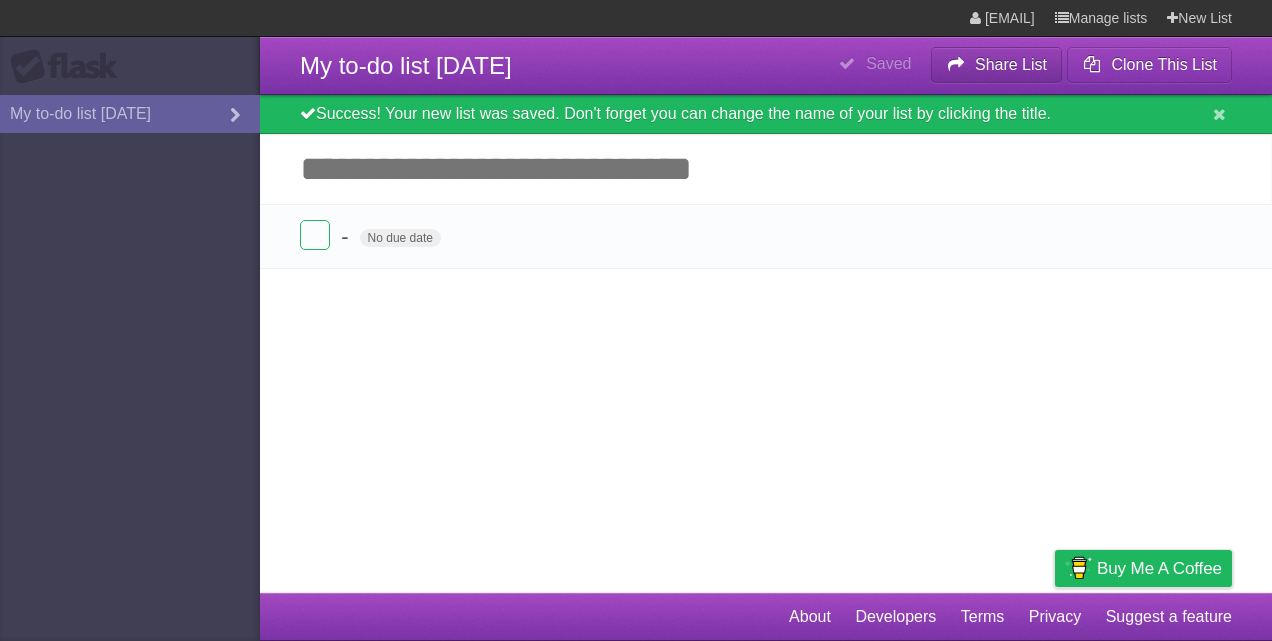 click on "Share List" at bounding box center (1011, 64) 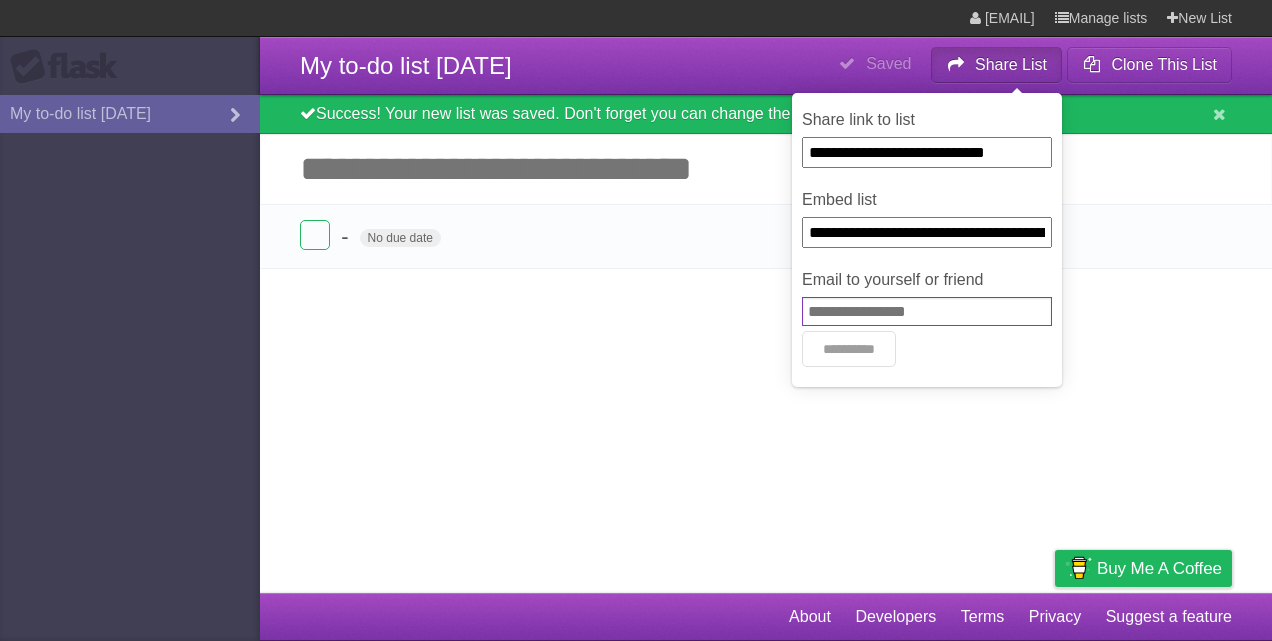 click on "Email to yourself or friend" at bounding box center (927, 311) 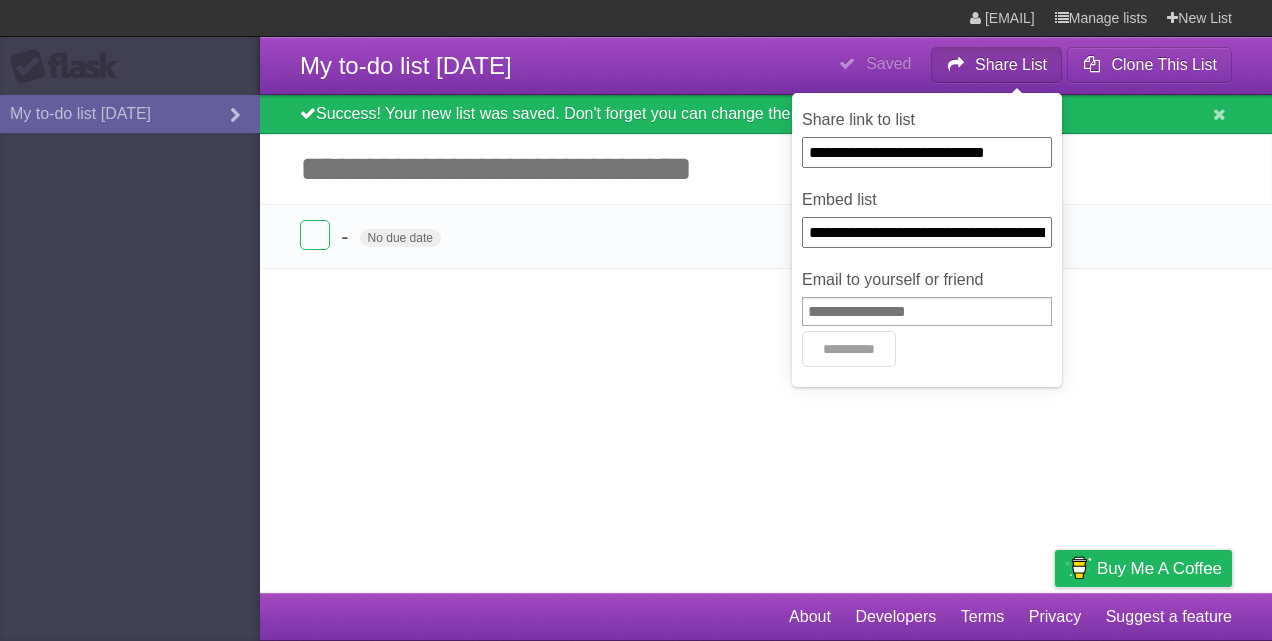 drag, startPoint x: 809, startPoint y: 159, endPoint x: 1020, endPoint y: 149, distance: 211.23683 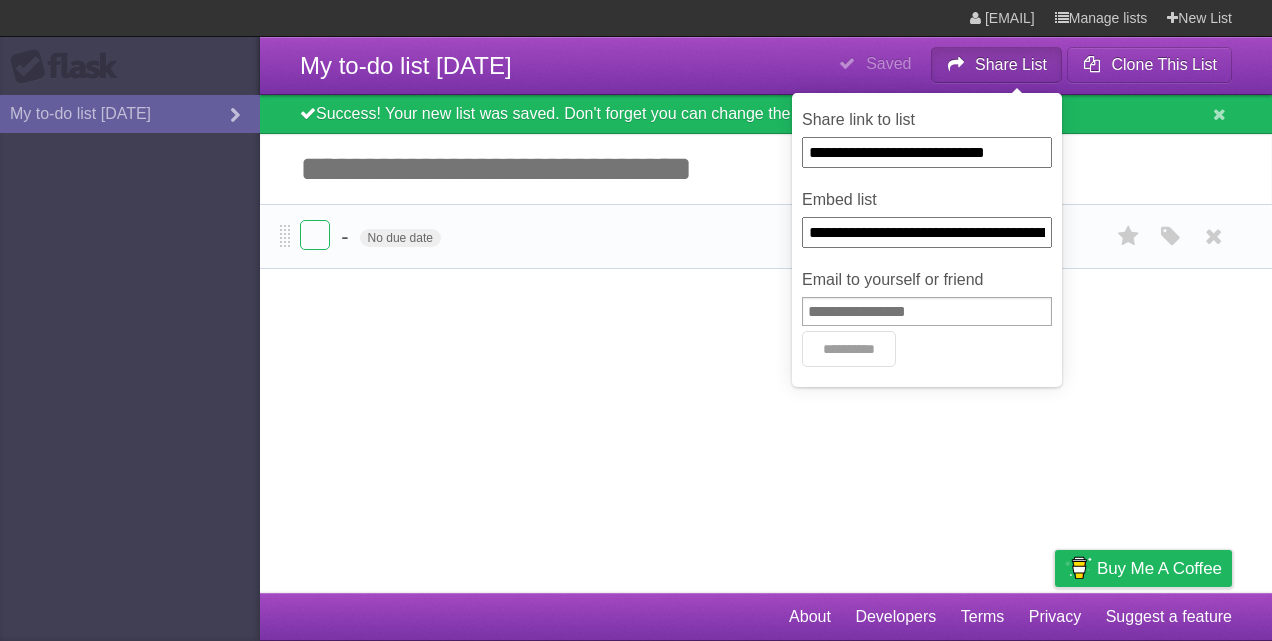 click on "-
No due date
White
Red
Blue
Green
Purple
Orange" at bounding box center (766, 236) 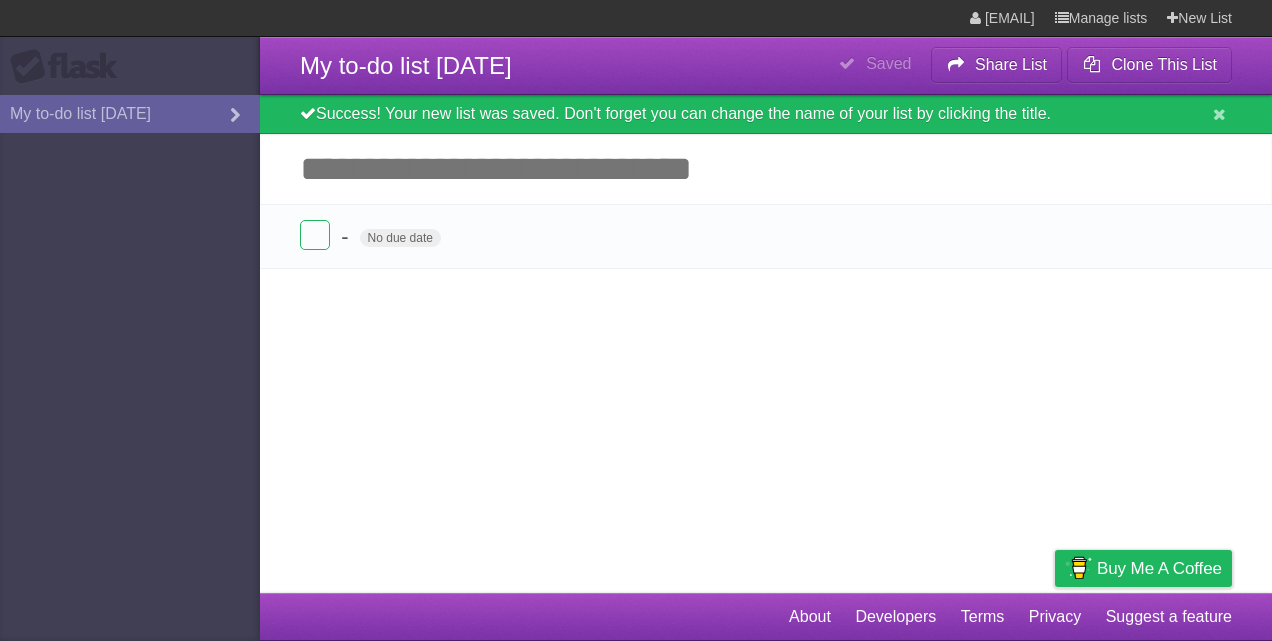 click on "Add another task" at bounding box center [766, 169] 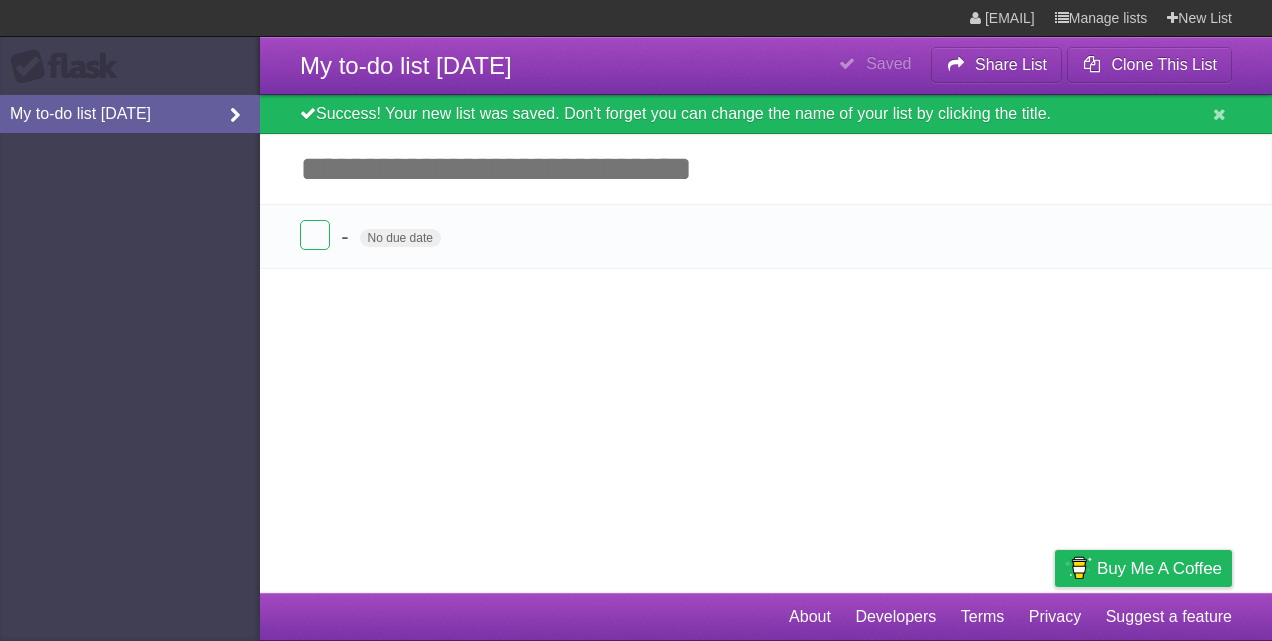 click on "My to-do list 08/03/2025" at bounding box center [130, 114] 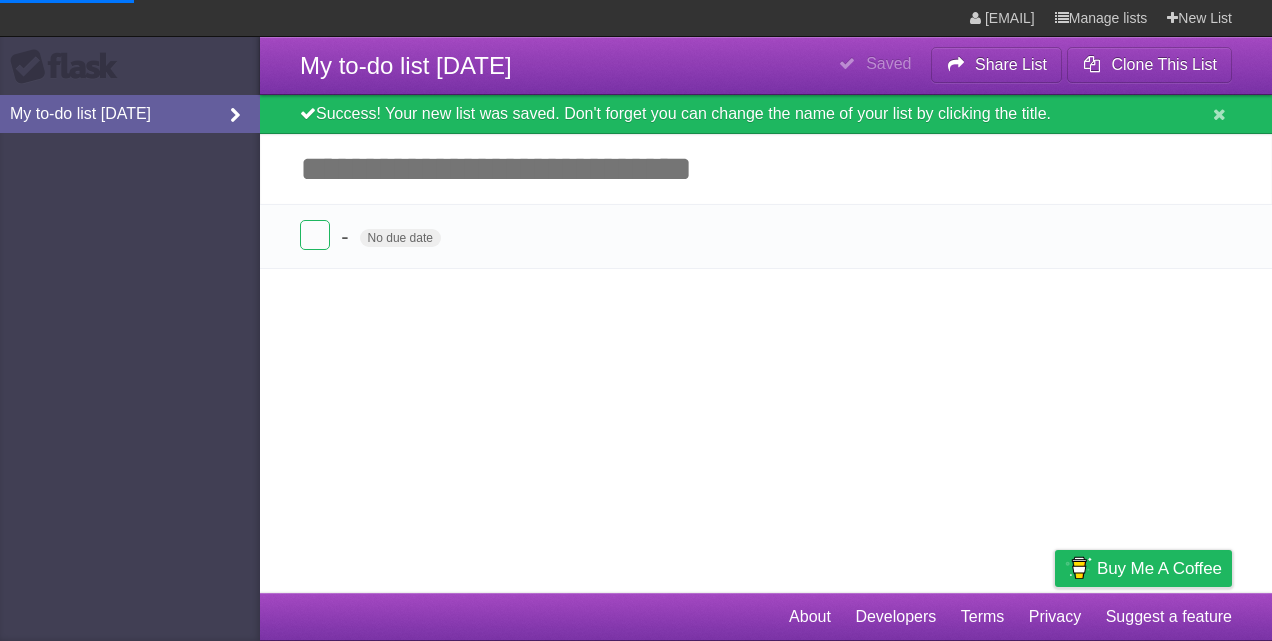 click on "My to-do list 08/03/2025" at bounding box center [130, 114] 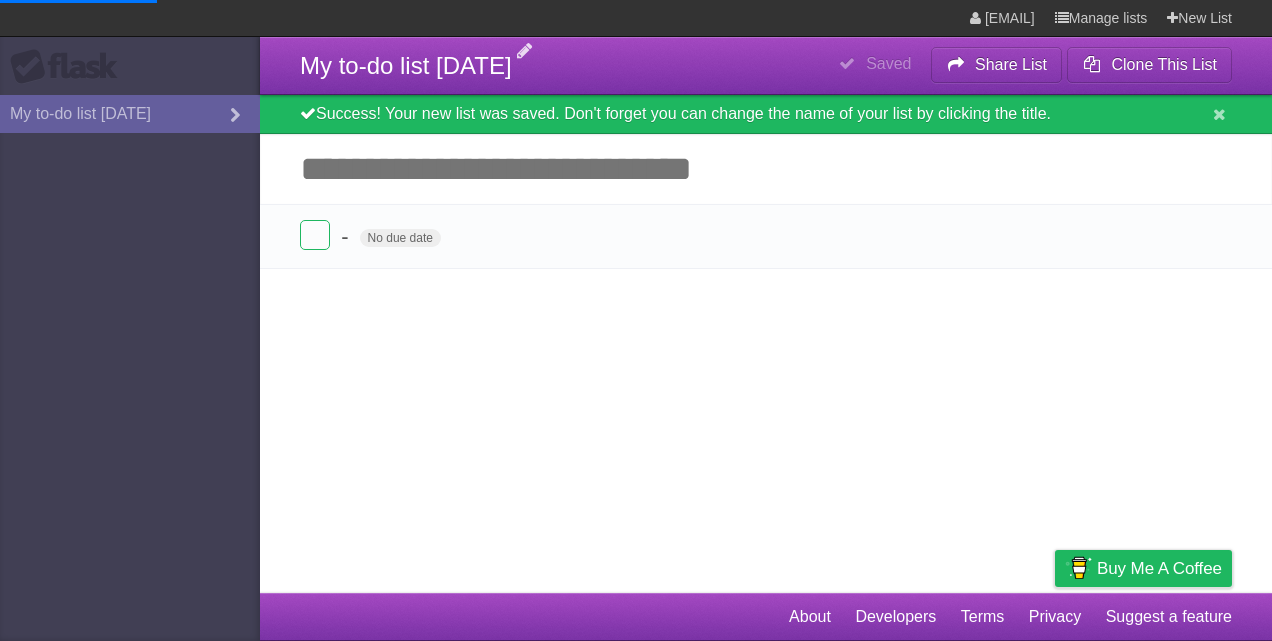 click on "My to-do list 08/03/2025" at bounding box center (406, 65) 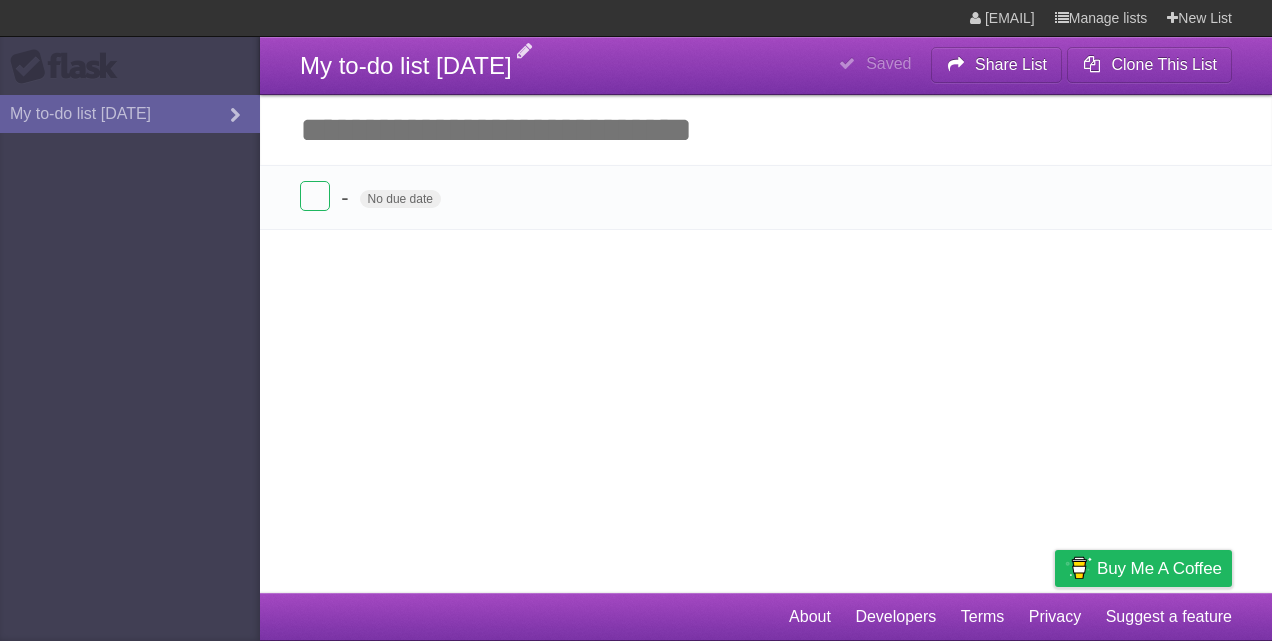 click on "My to-do list 08/03/2025" at bounding box center [406, 65] 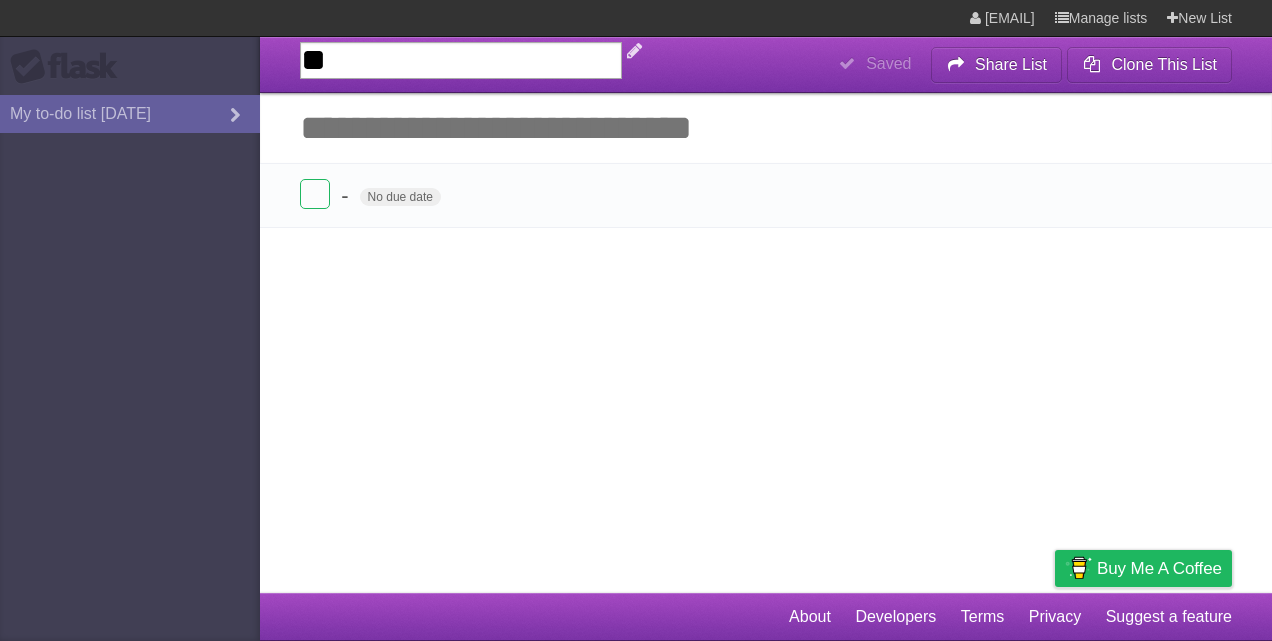 type on "*" 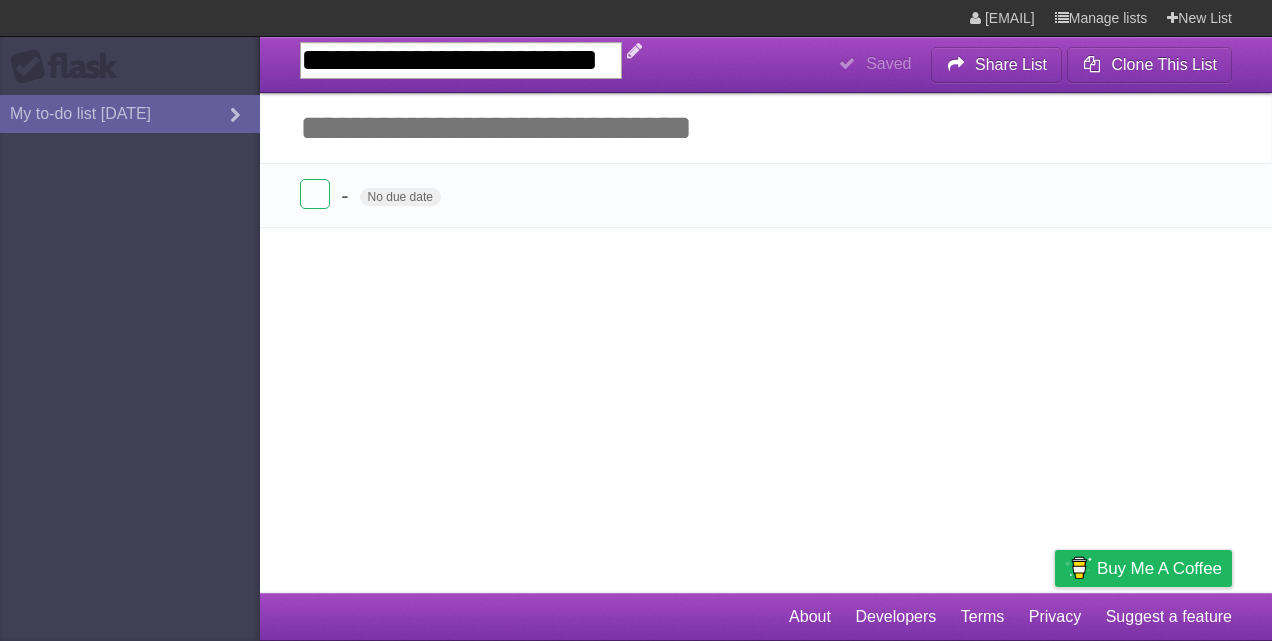 scroll, scrollTop: 0, scrollLeft: 16, axis: horizontal 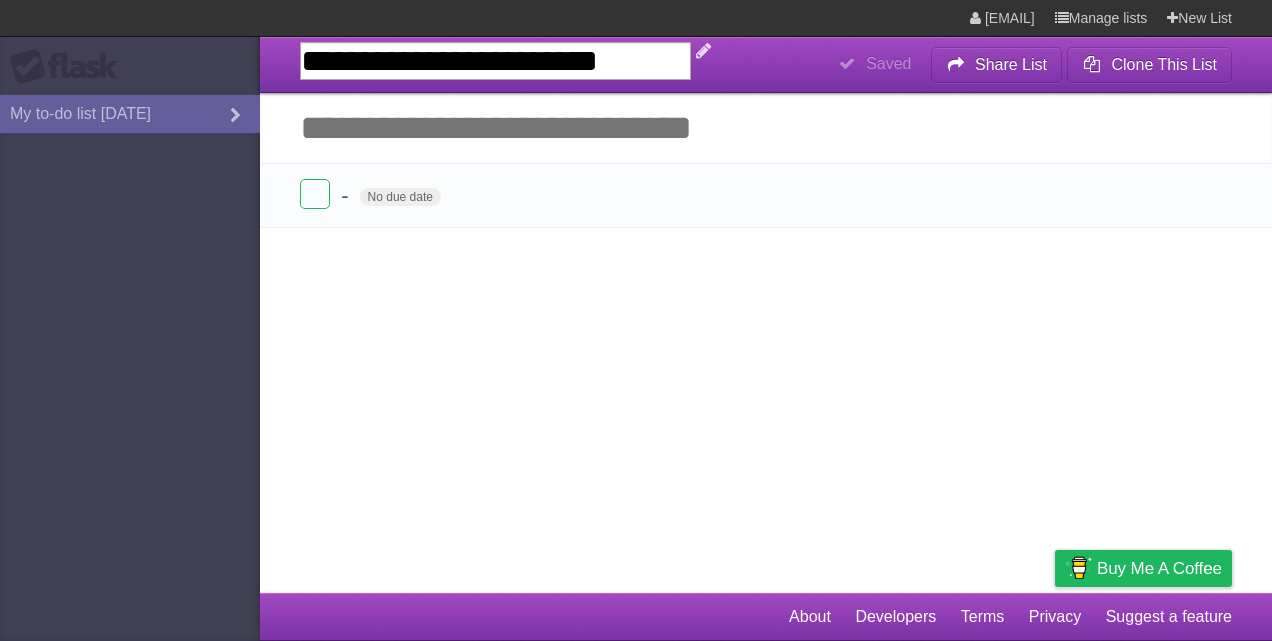 type on "**********" 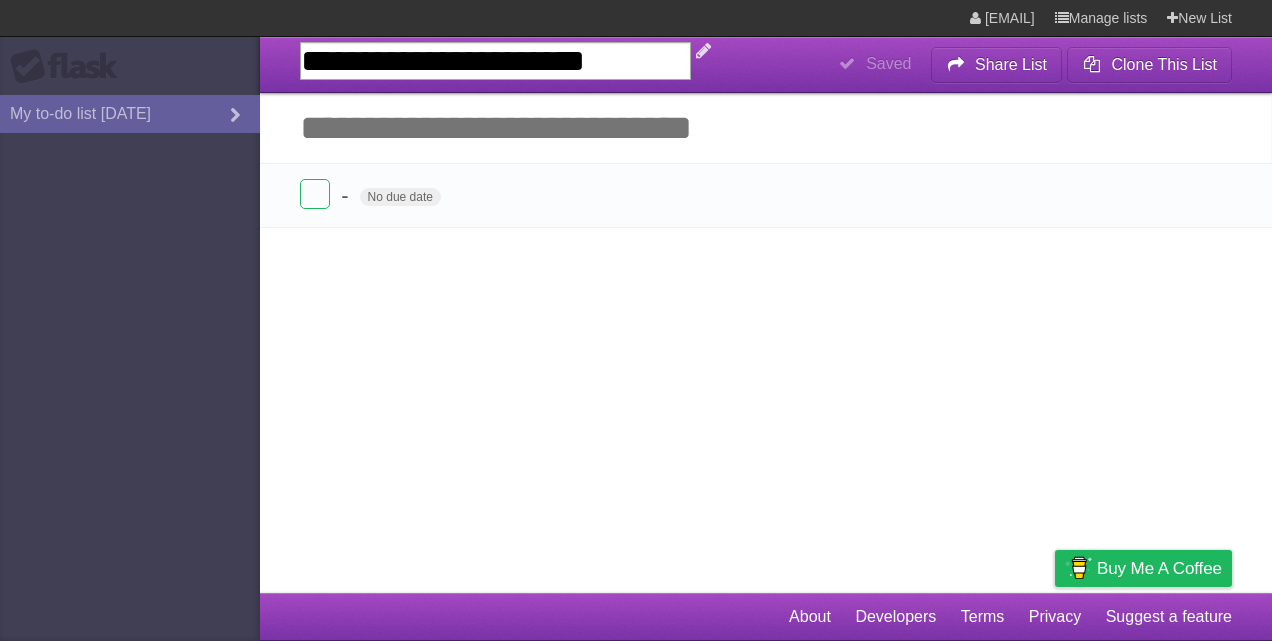 scroll, scrollTop: 0, scrollLeft: 0, axis: both 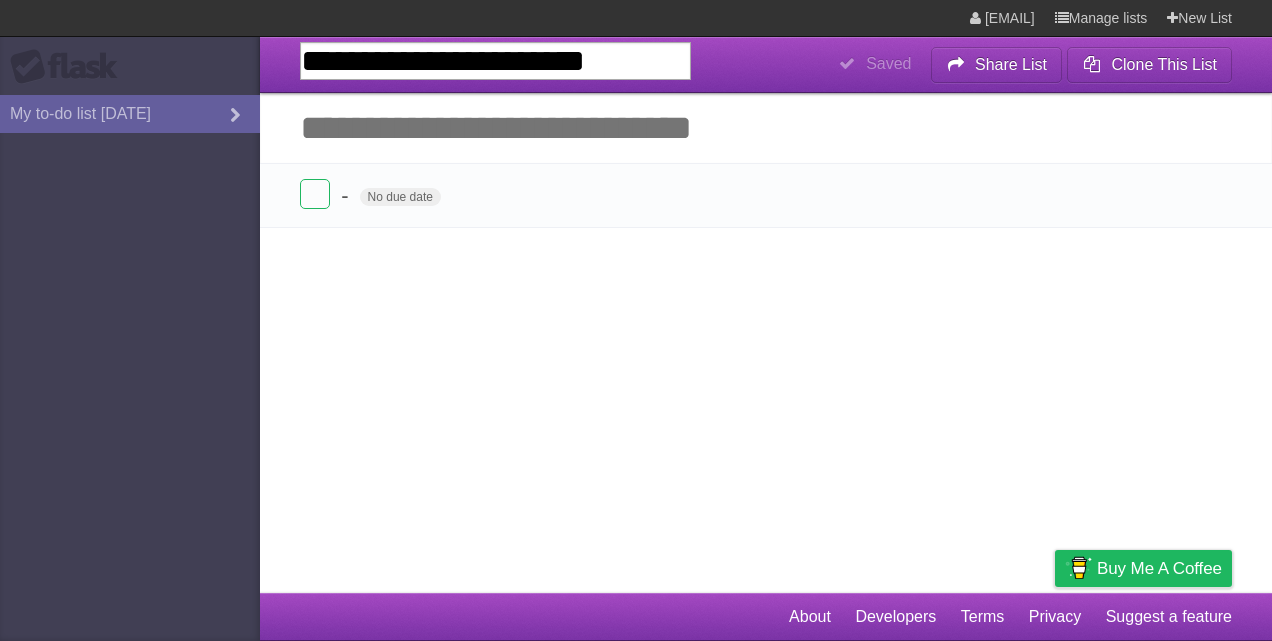 click on "Add another task" at bounding box center (766, 128) 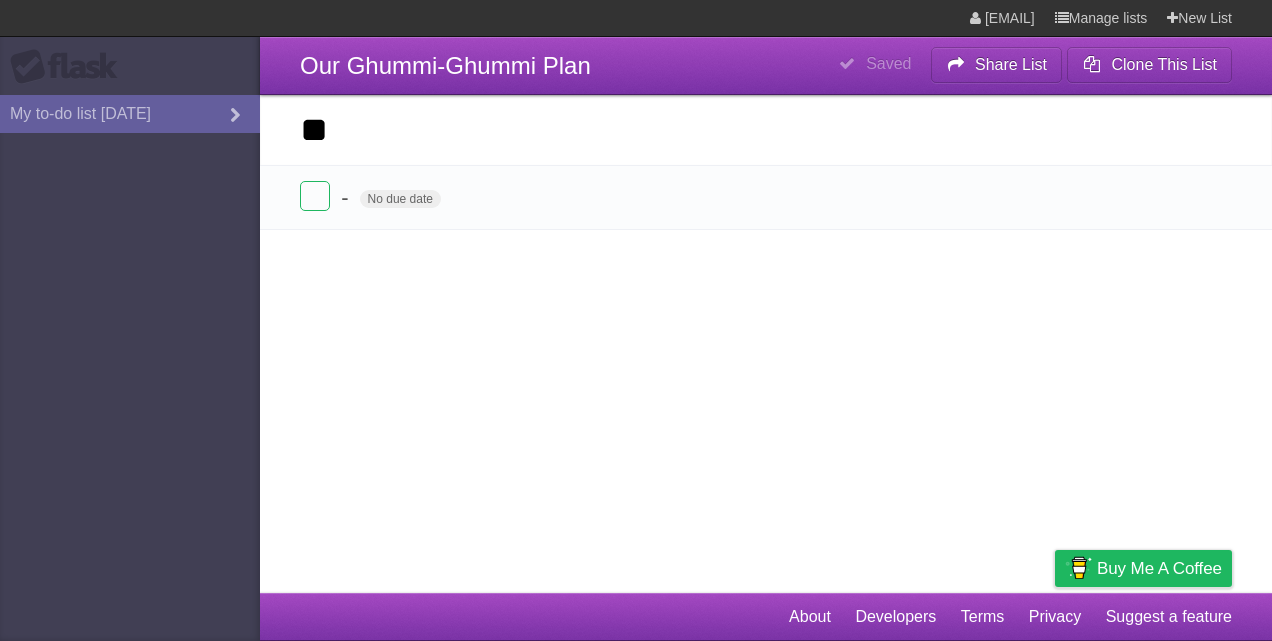 click on "**********" at bounding box center [636, 296] 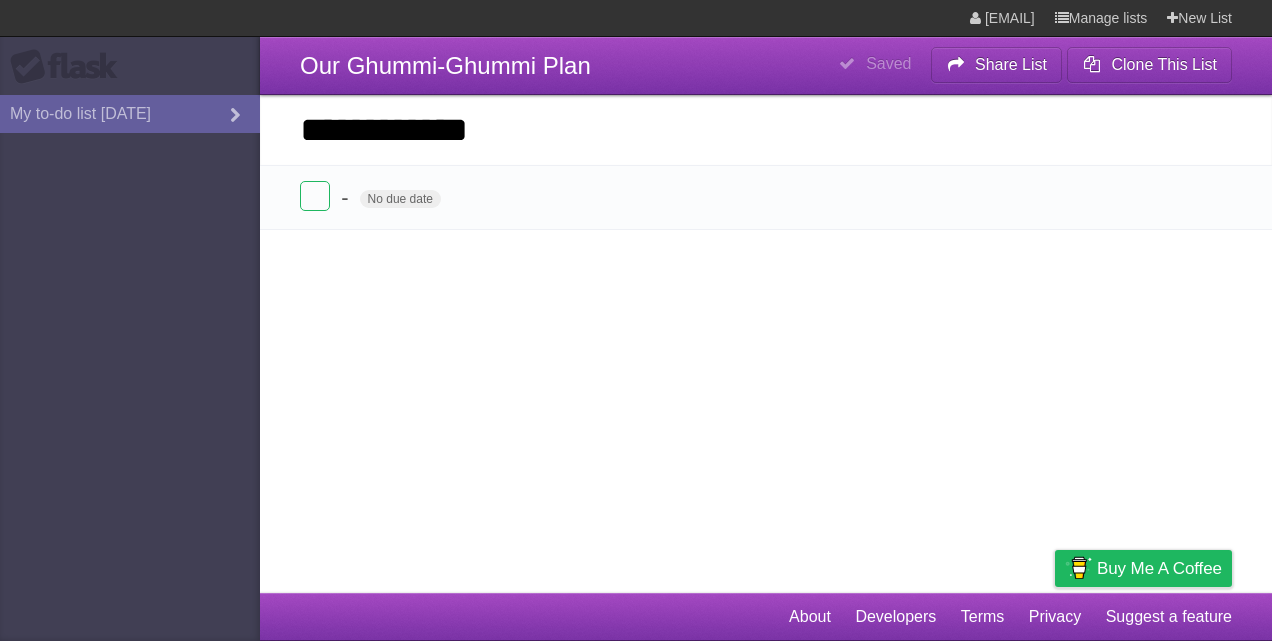 type on "**********" 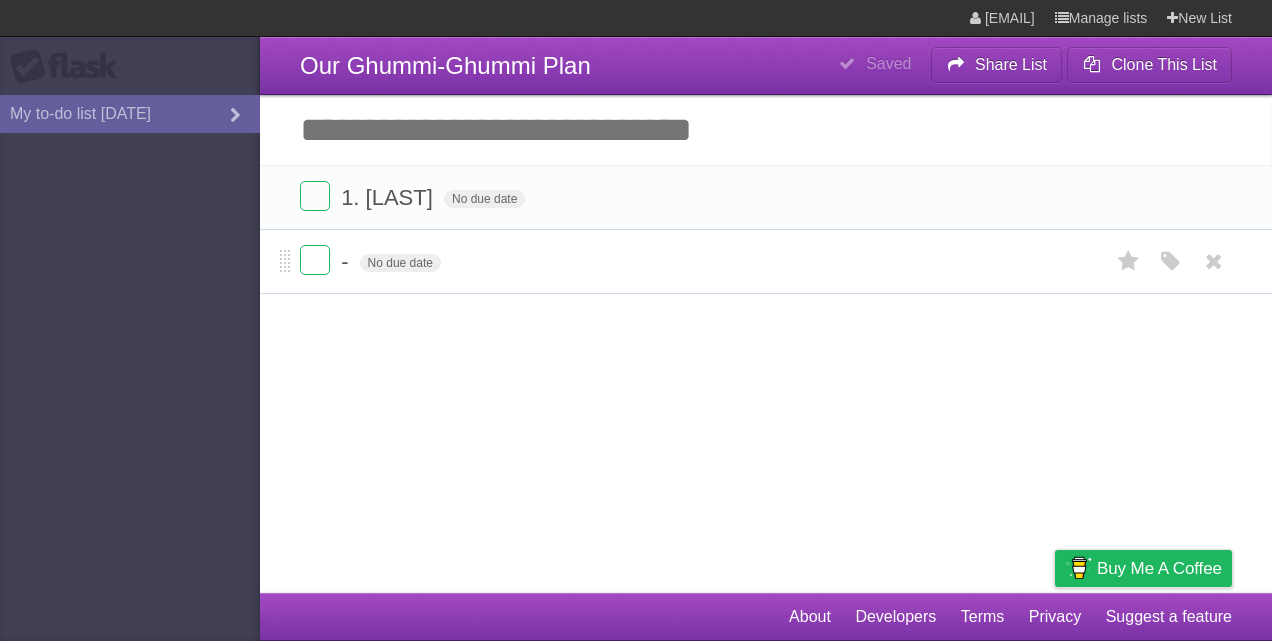 click on "-
No due date
White
Red
Blue
Green
Purple
Orange" at bounding box center (766, 261) 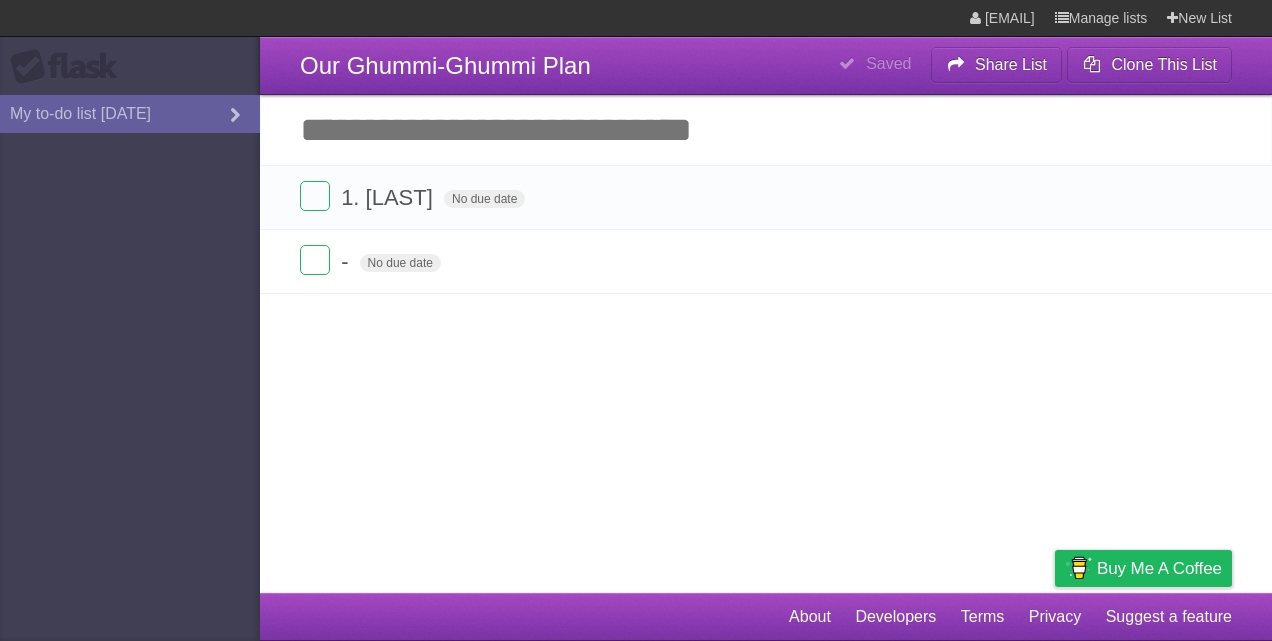 click on "Add another task" at bounding box center (766, 130) 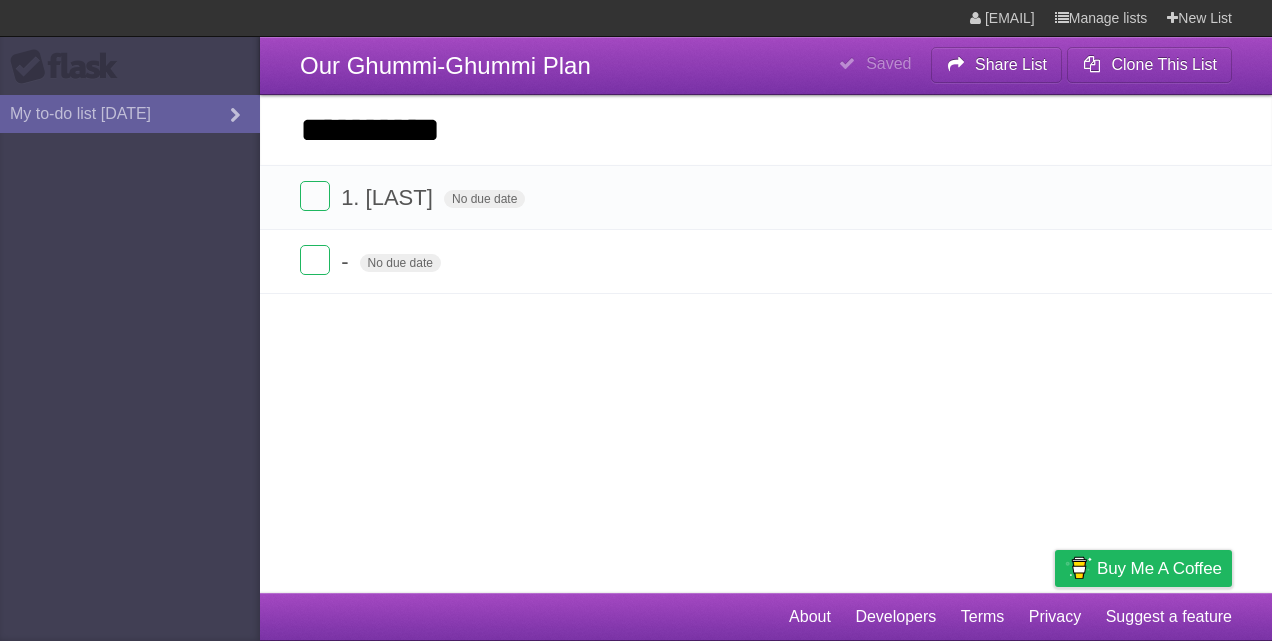 type on "**********" 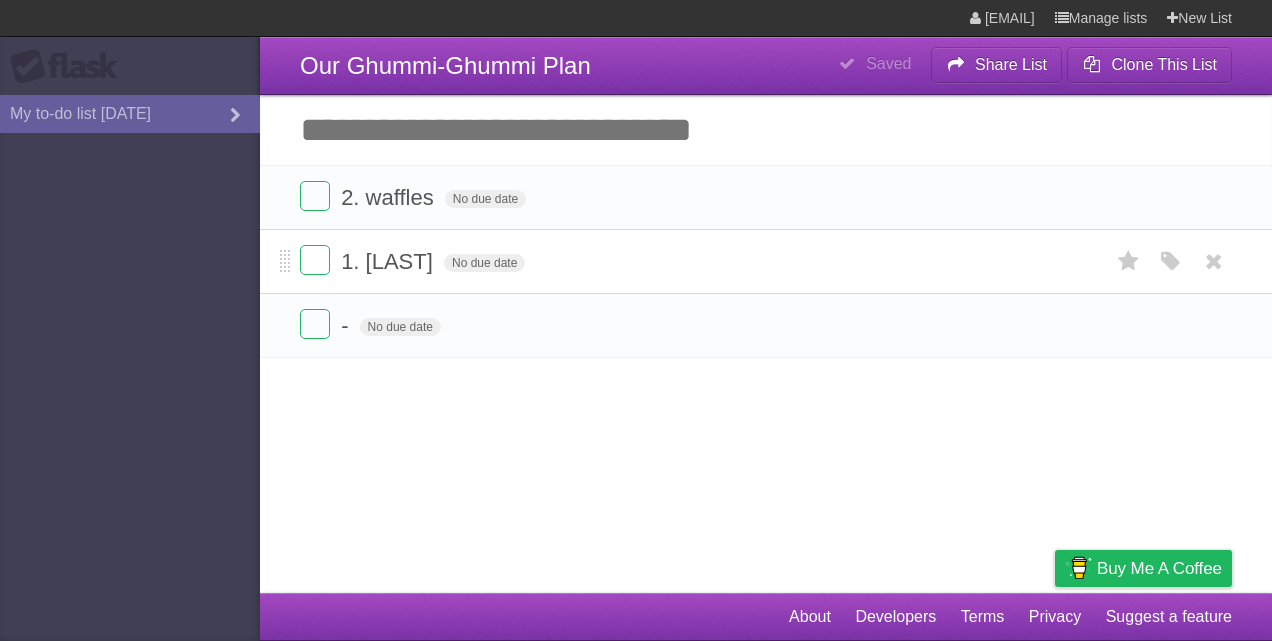 click on "1. Sarojini" at bounding box center (389, 261) 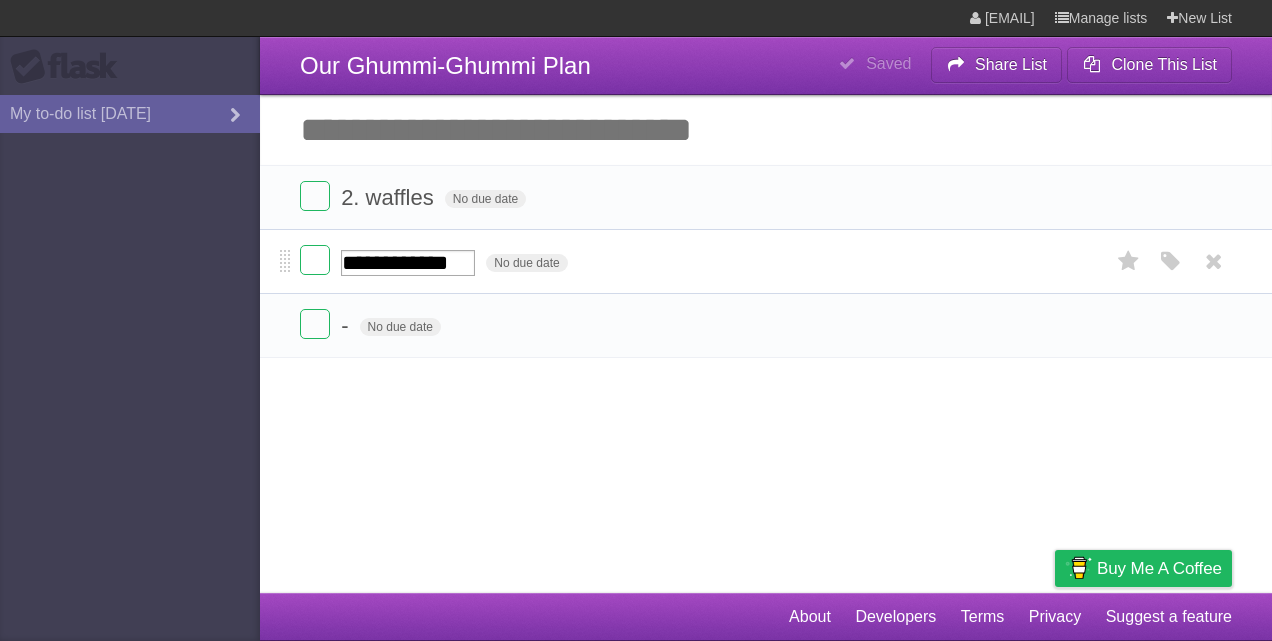 click on "**********" at bounding box center (766, 261) 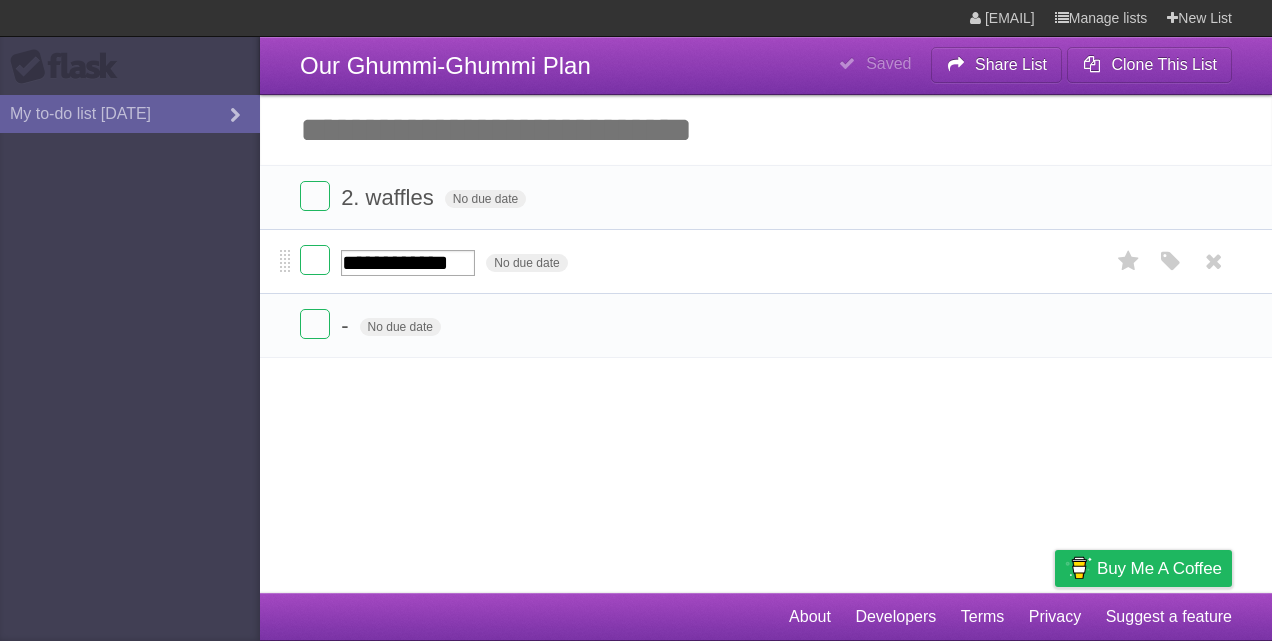 click on "**********" at bounding box center (408, 263) 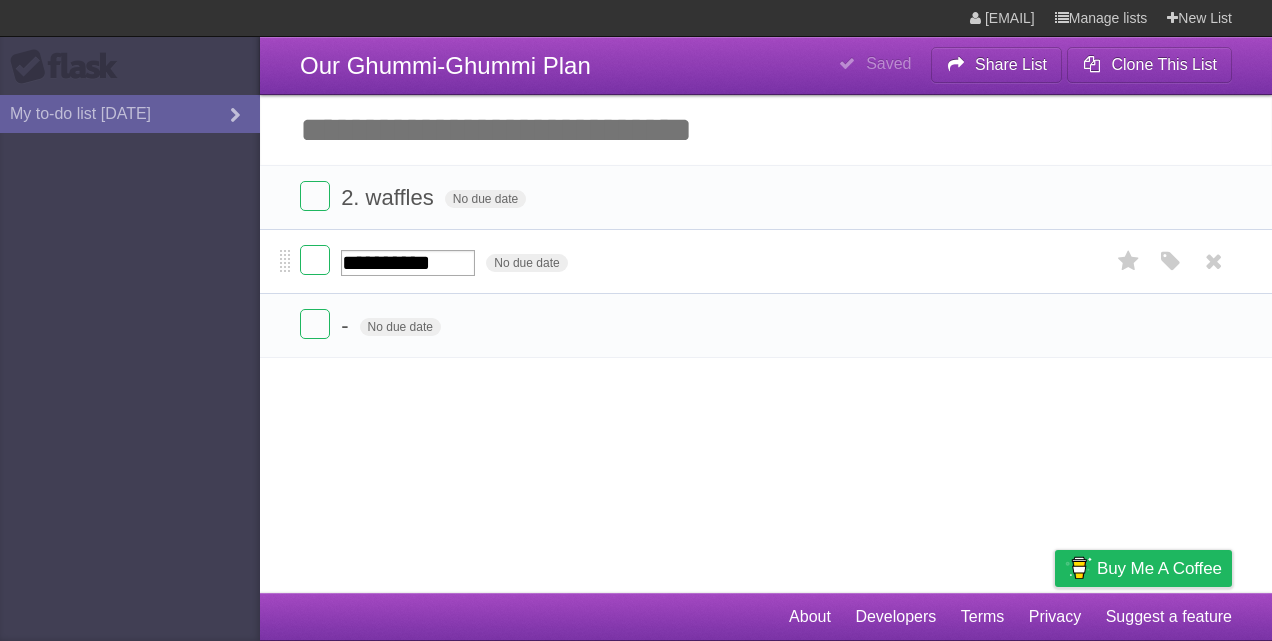 type on "********" 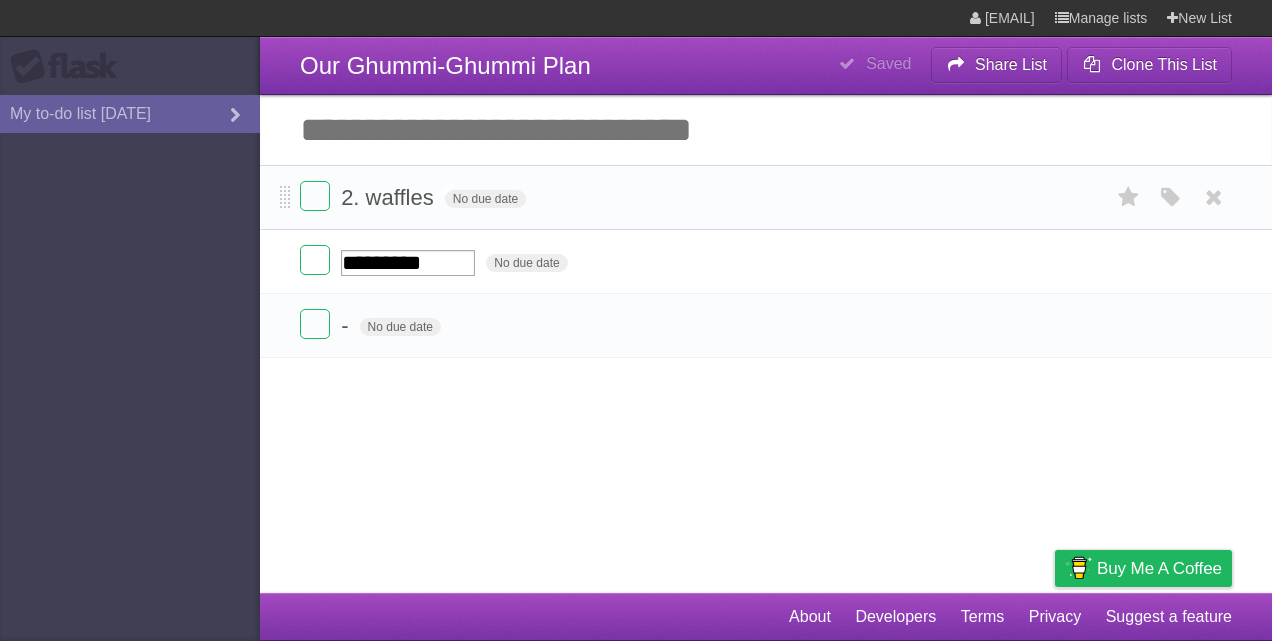 click on "2. waffles" at bounding box center (390, 197) 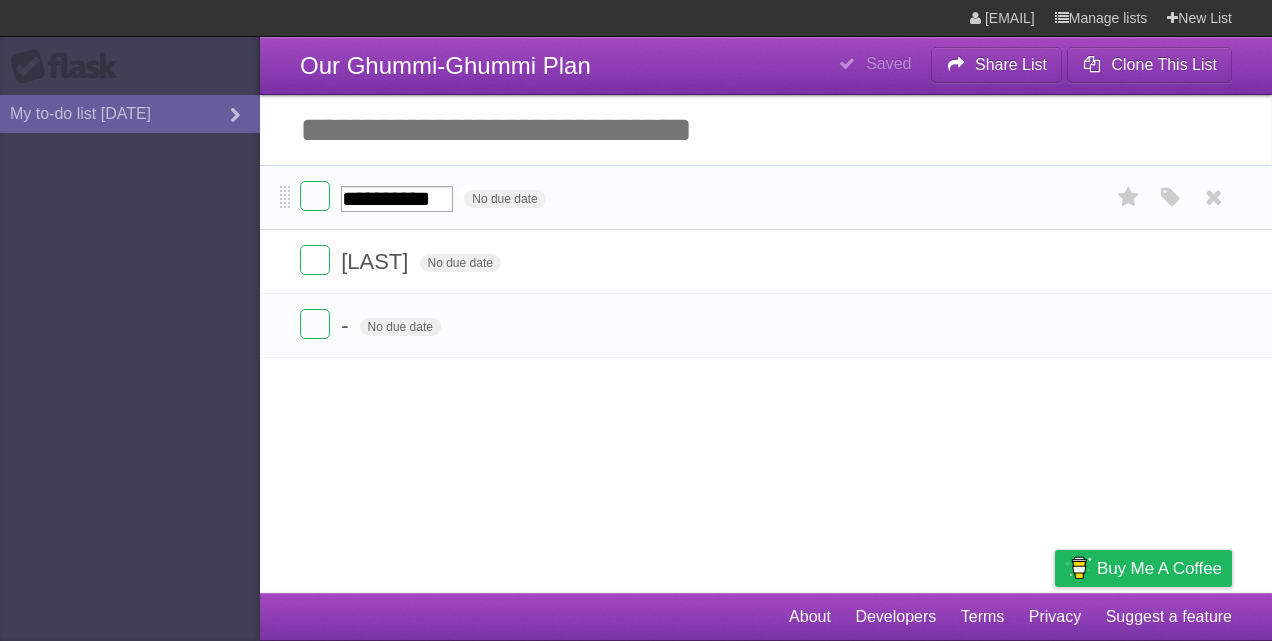 click on "**********" at bounding box center [397, 199] 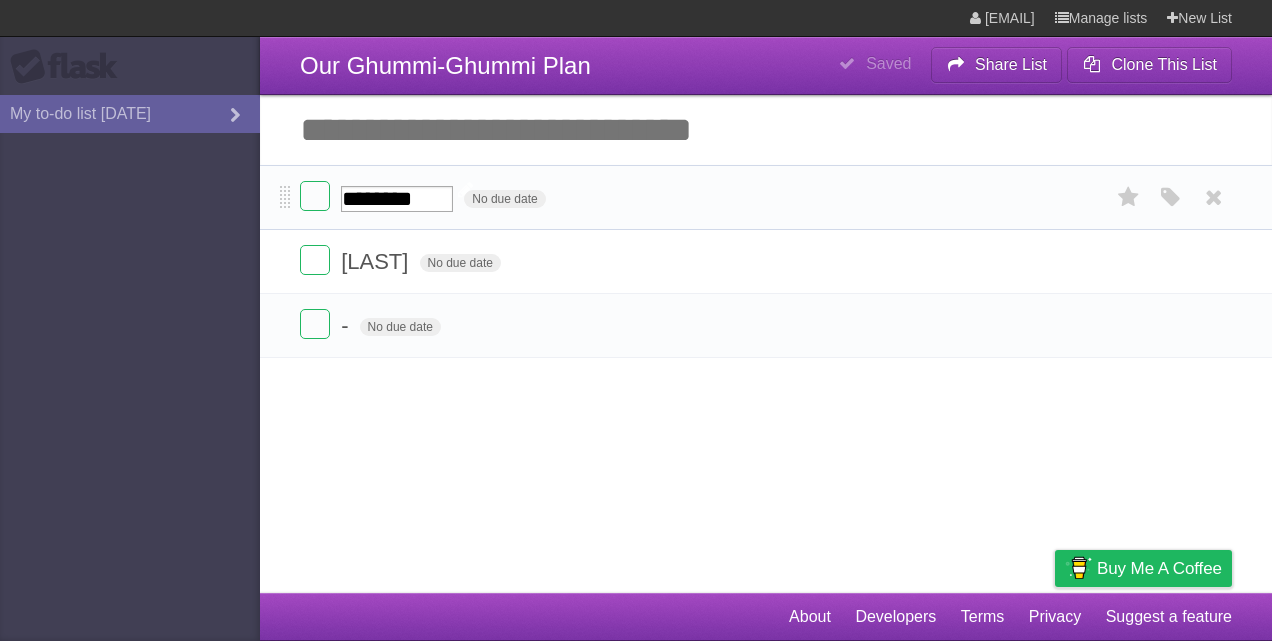 type on "*******" 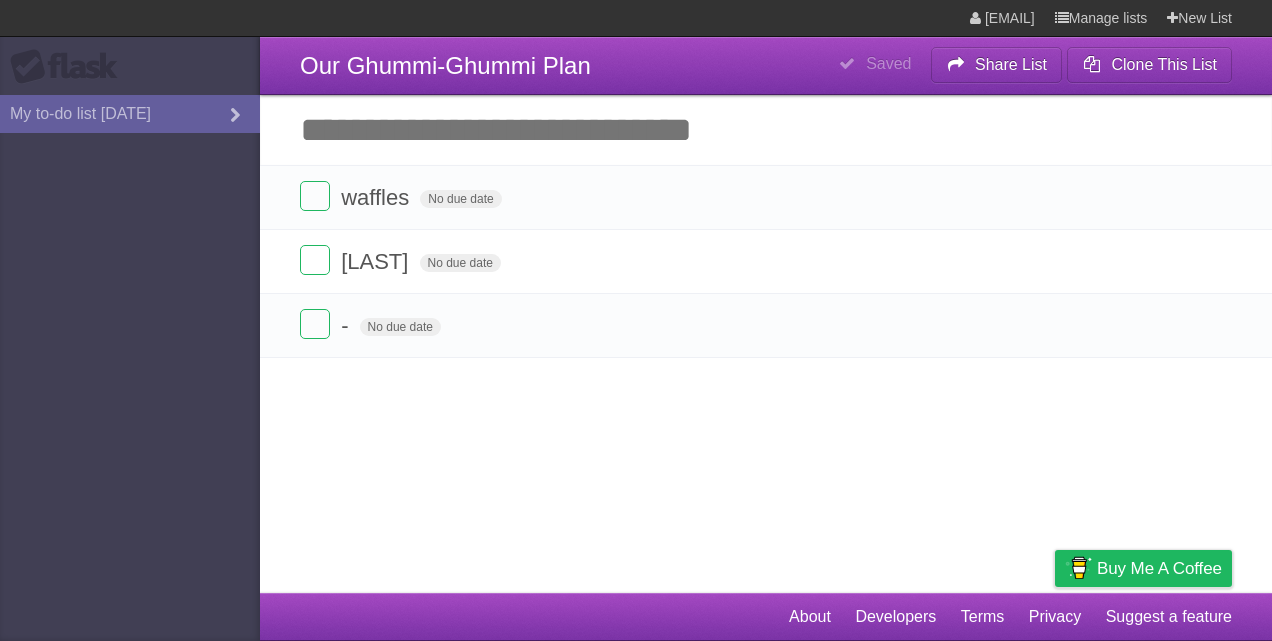 click on "**********" at bounding box center [636, 296] 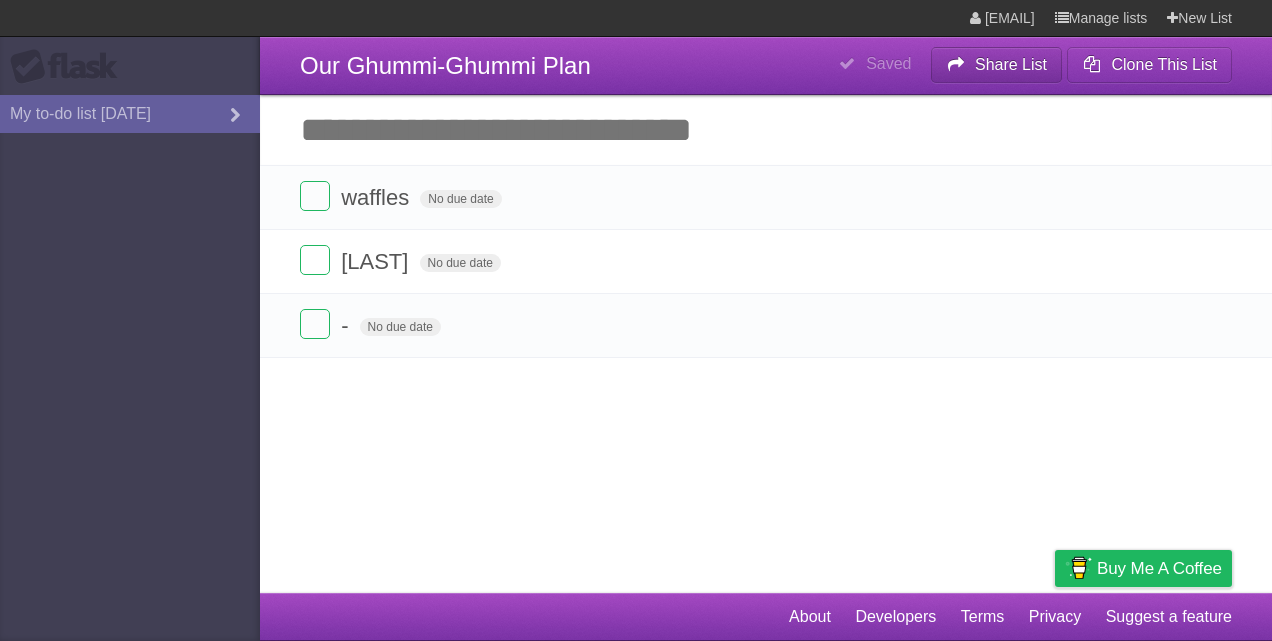 click at bounding box center [956, 65] 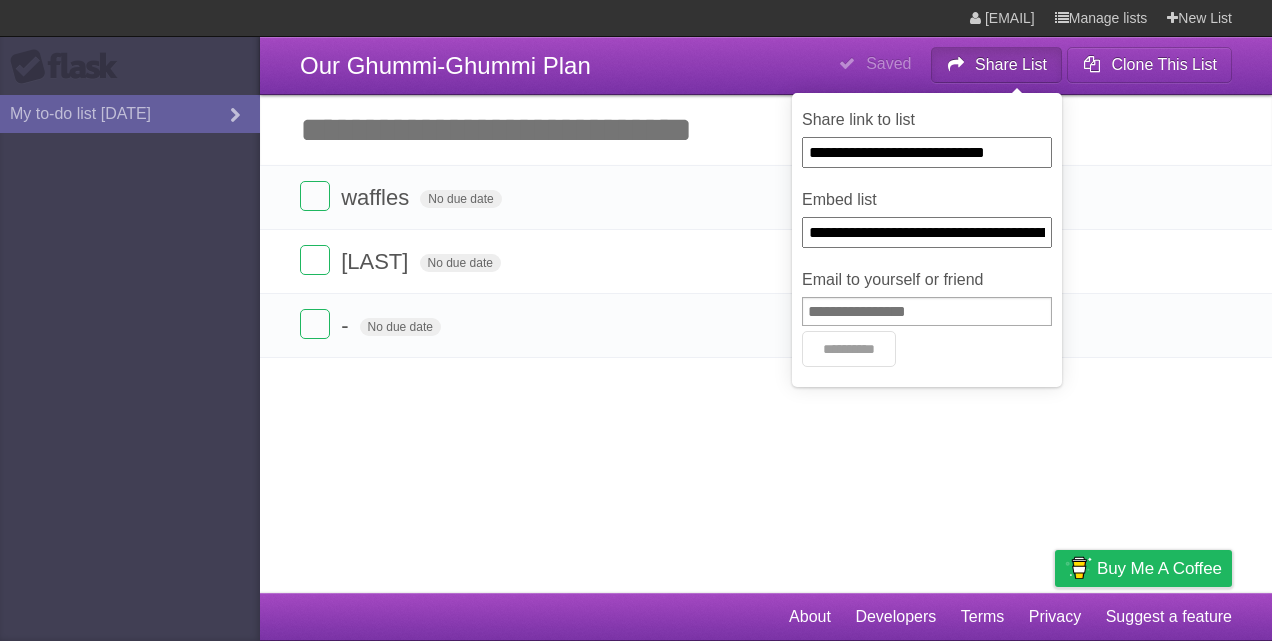 drag, startPoint x: 1028, startPoint y: 149, endPoint x: 806, endPoint y: 148, distance: 222.00226 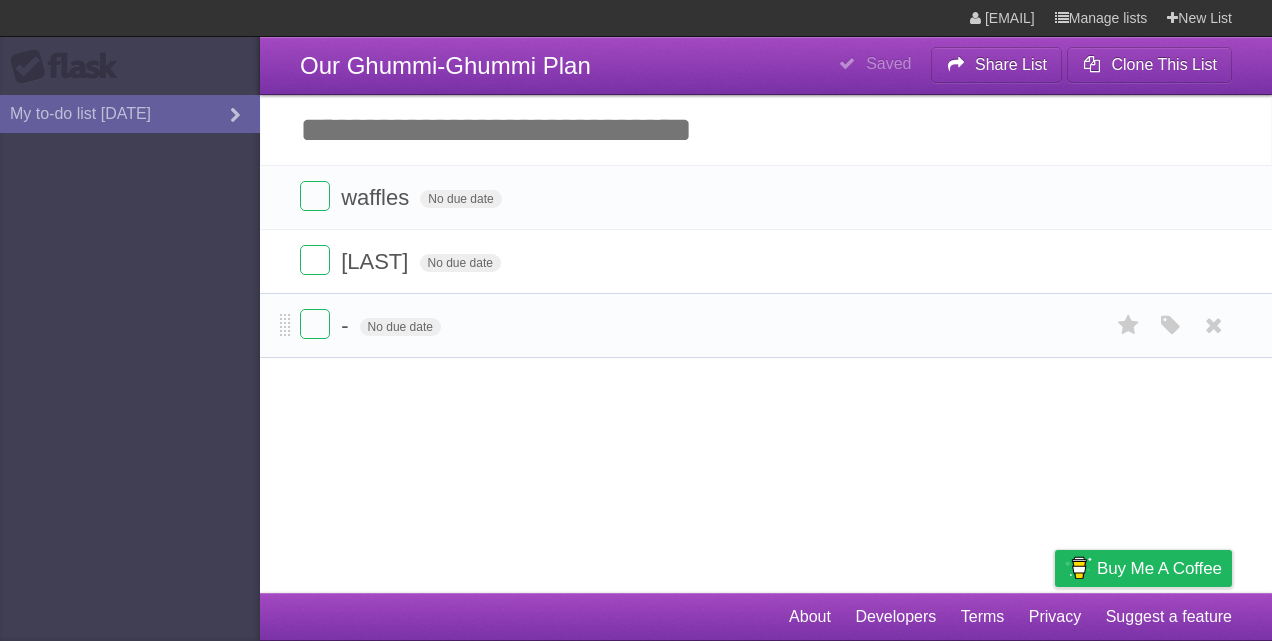 click on "-
No due date
White
Red
Blue
Green
Purple
Orange" at bounding box center (766, 325) 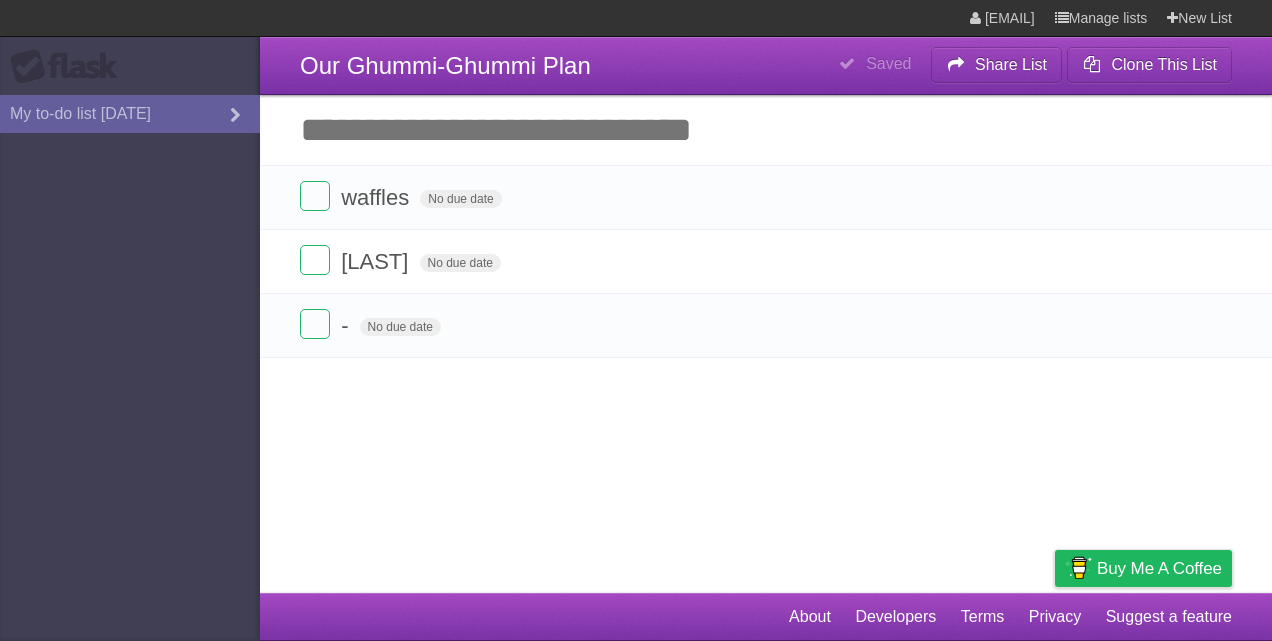 click on "Add another task" at bounding box center [766, 130] 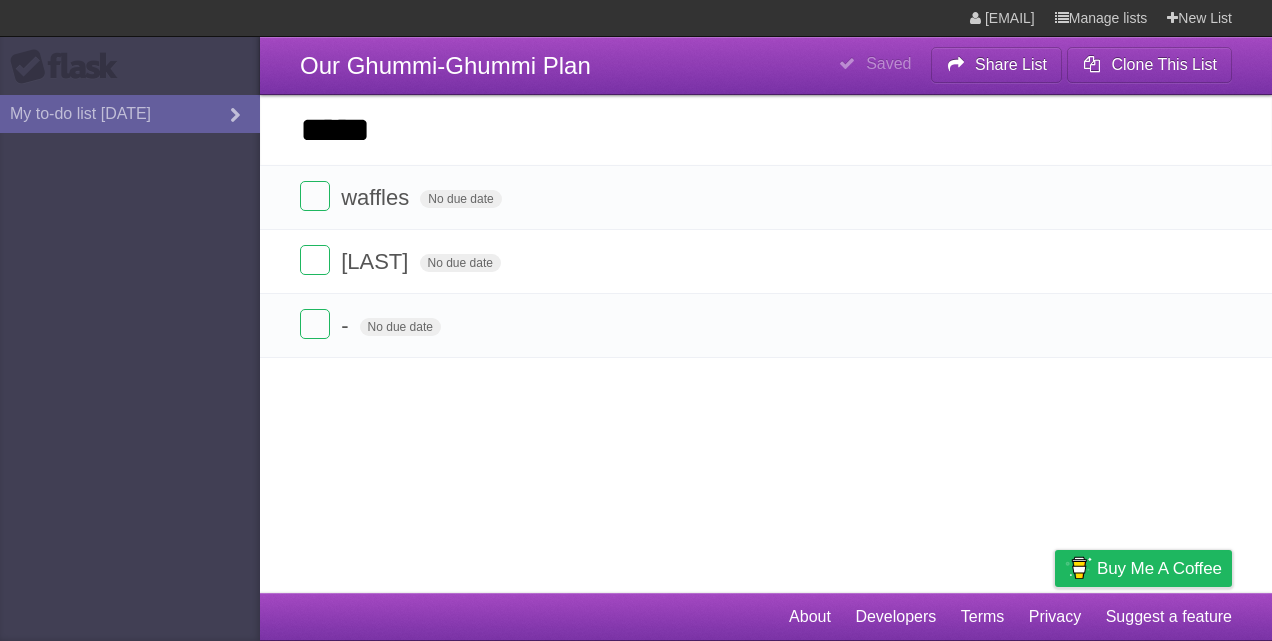 type on "*****" 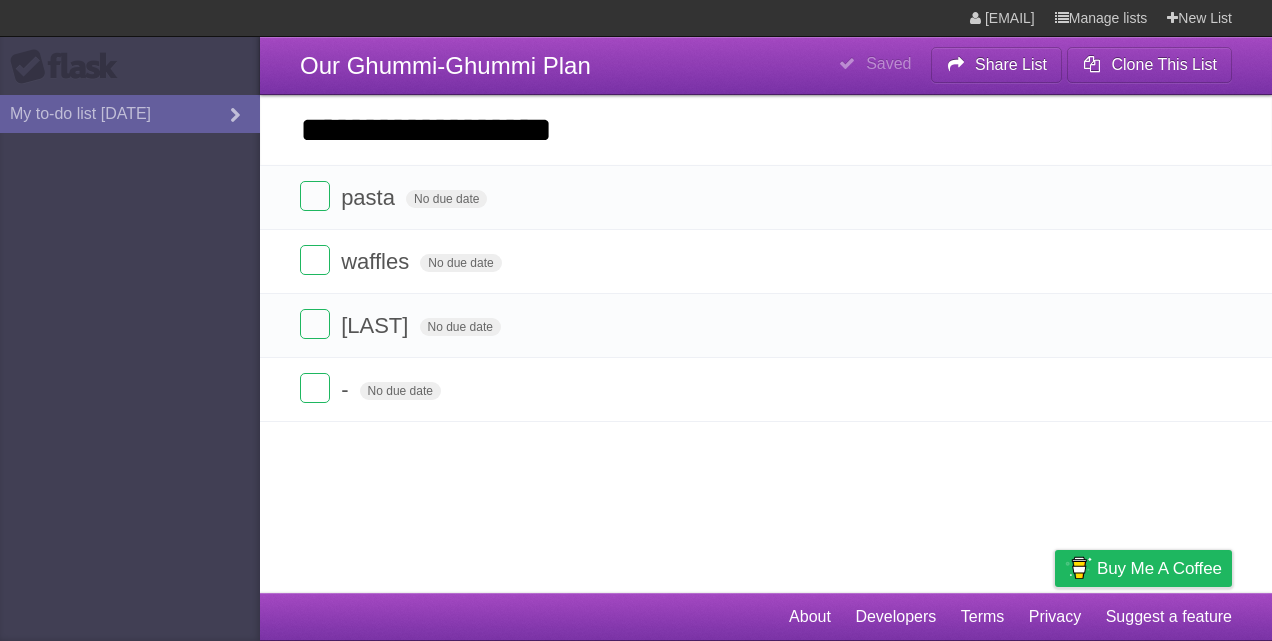type on "**********" 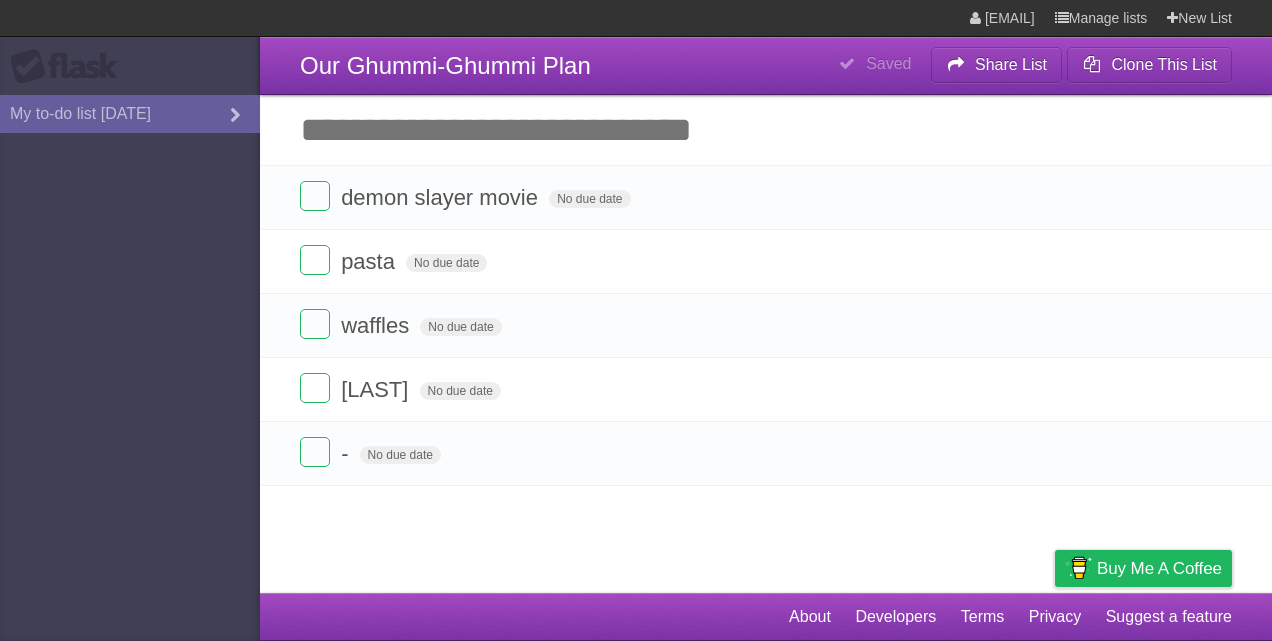 click on "Add another task" at bounding box center [766, 130] 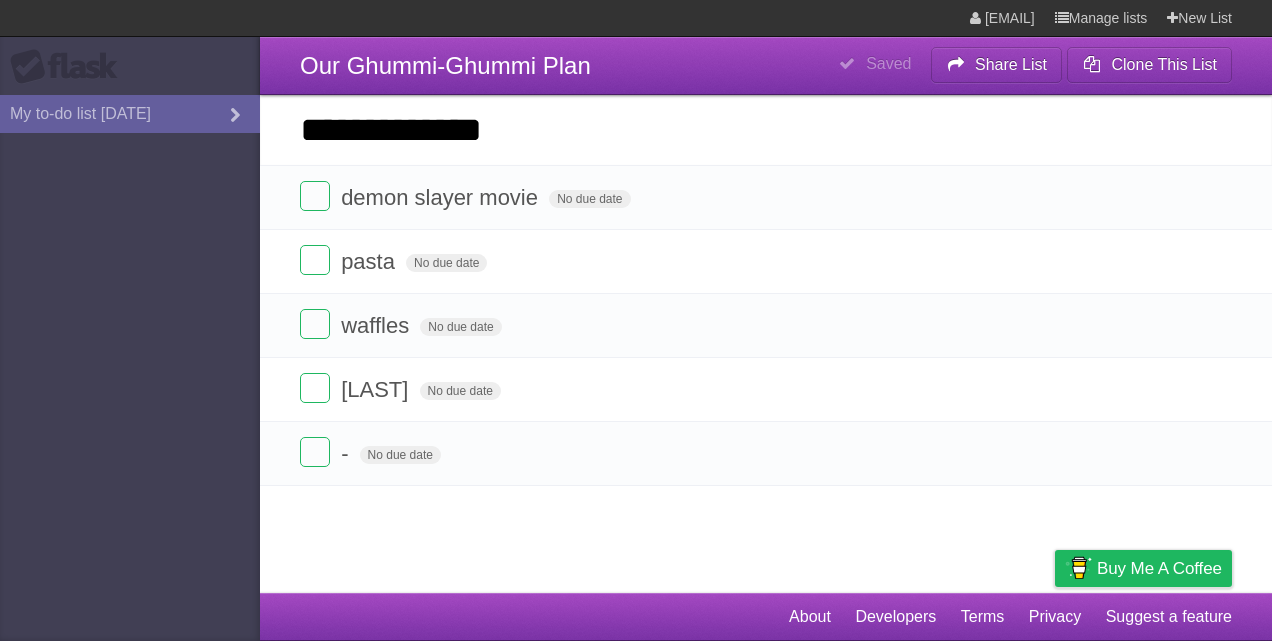 type on "**********" 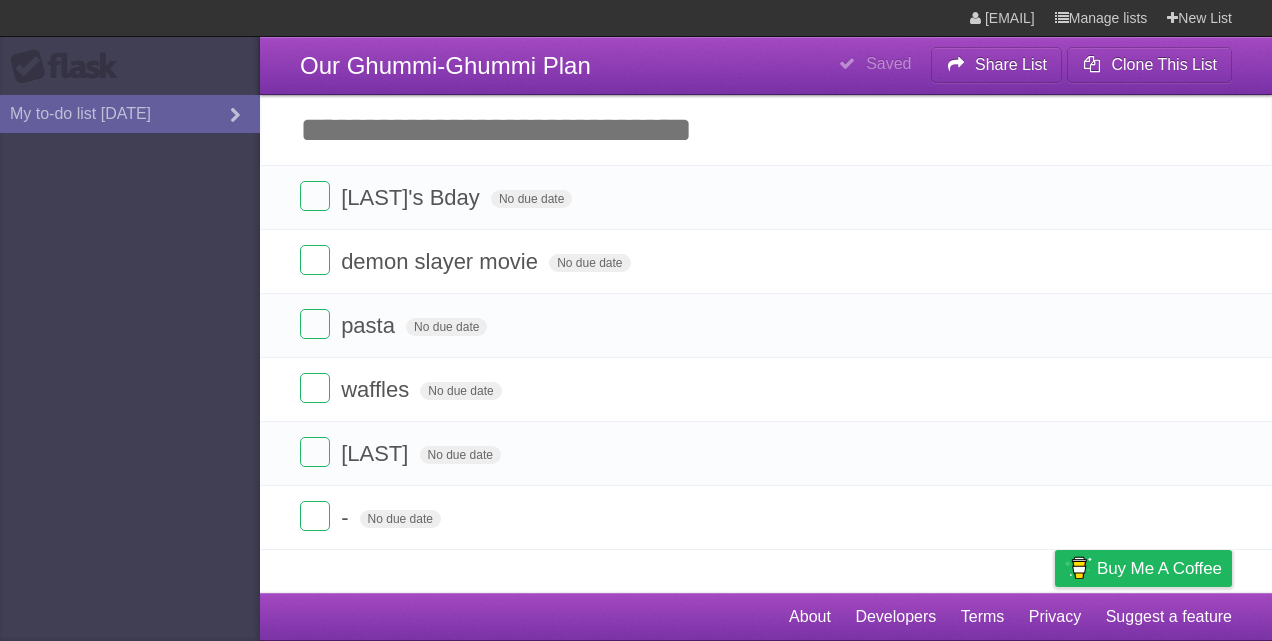 click on "Add another task" at bounding box center [766, 130] 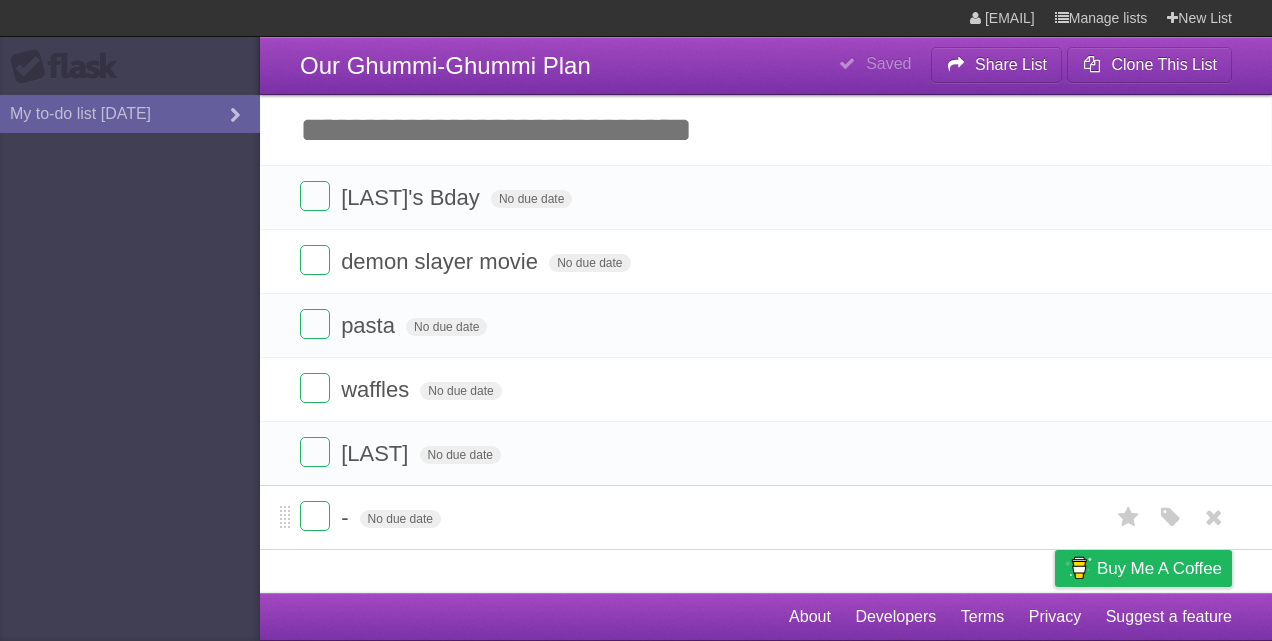 click on "-
No due date
White
Red
Blue
Green
Purple
Orange" at bounding box center (766, 517) 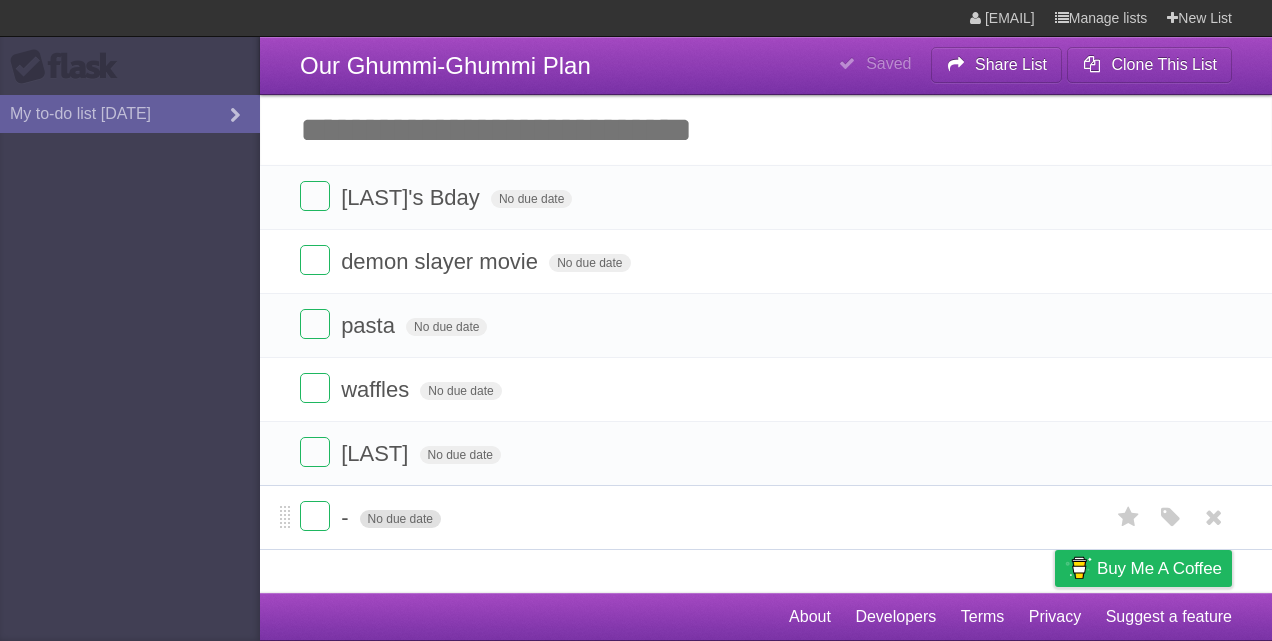 click on "No due date" at bounding box center (400, 519) 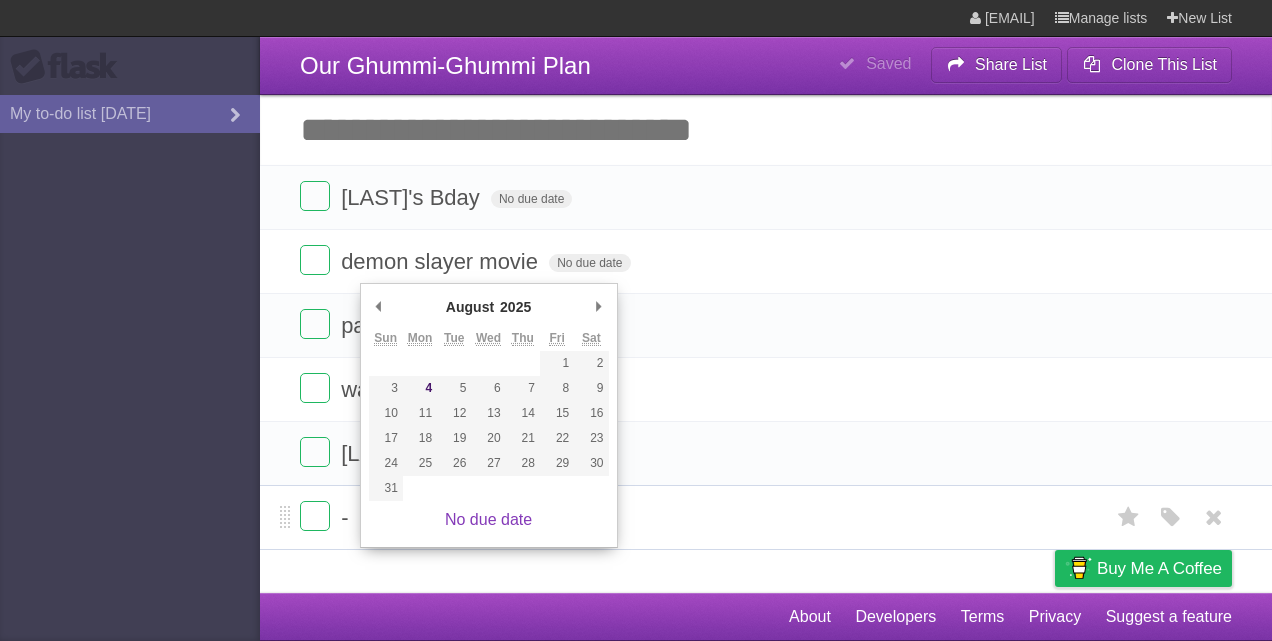 click on "-
No due date
White
Red
Blue
Green
Purple
Orange" at bounding box center [766, 517] 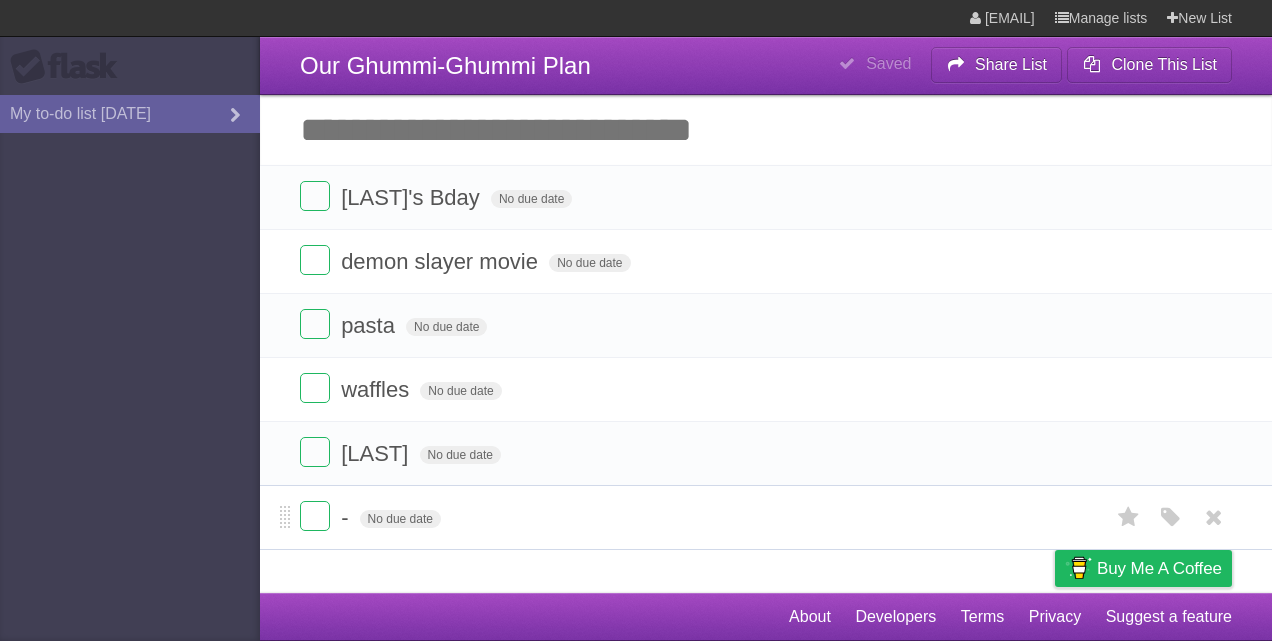 click on "-" at bounding box center [347, 517] 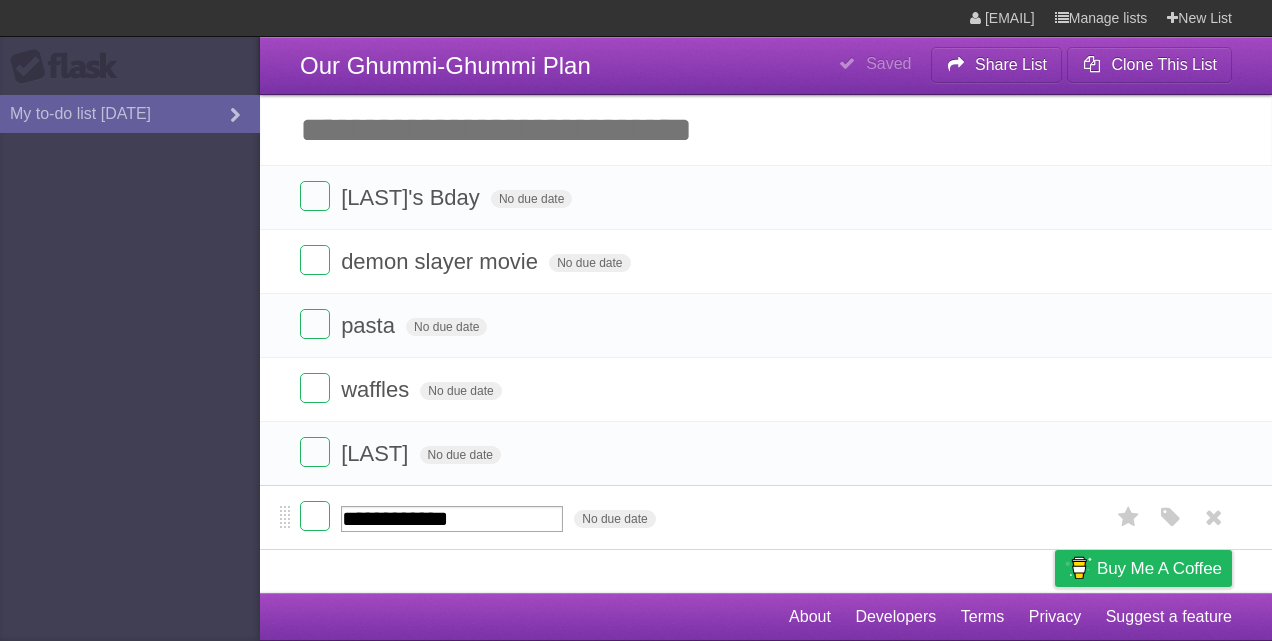 type on "**********" 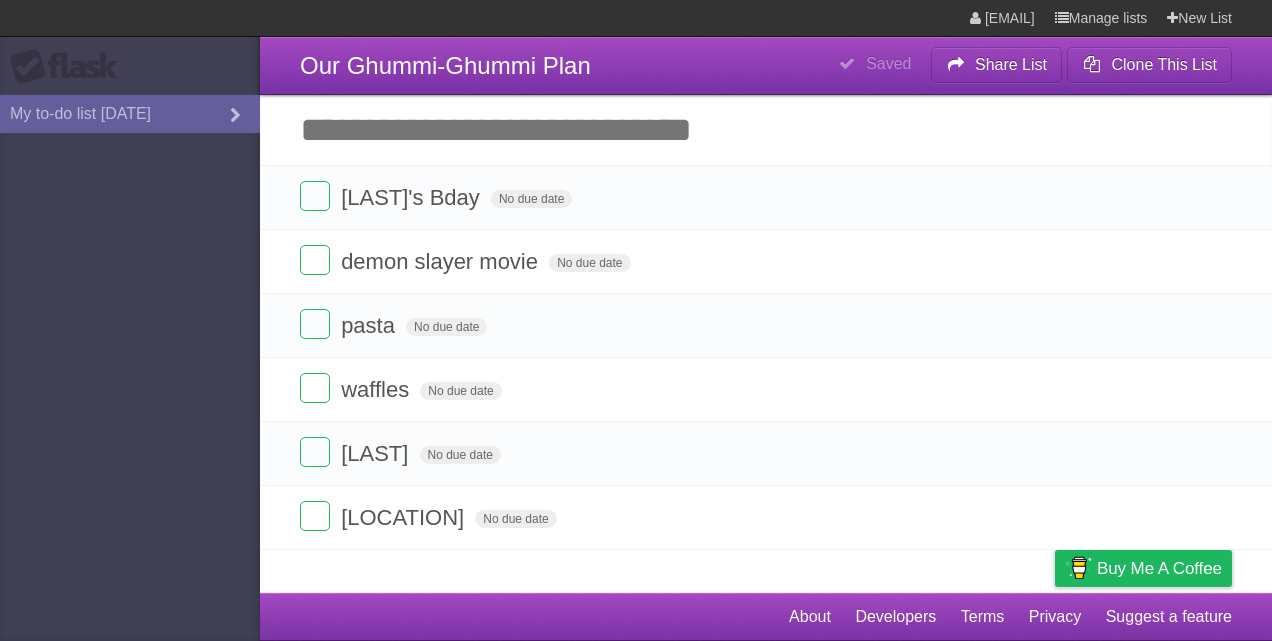 click on "**********" at bounding box center [636, 296] 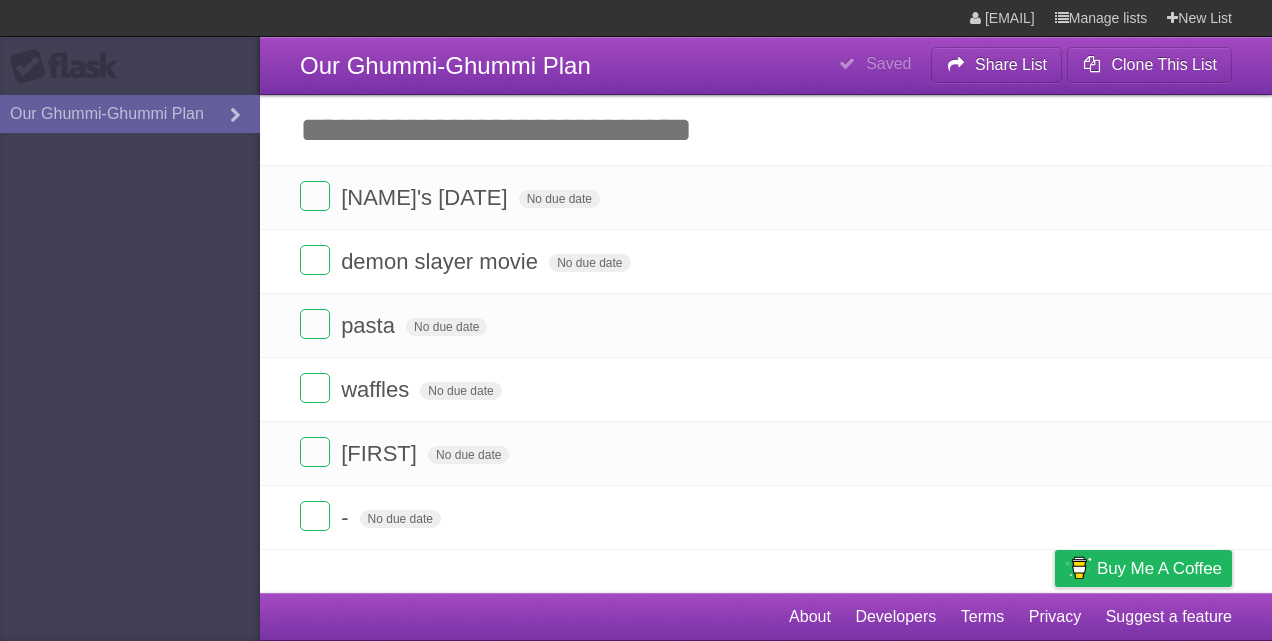scroll, scrollTop: 0, scrollLeft: 0, axis: both 